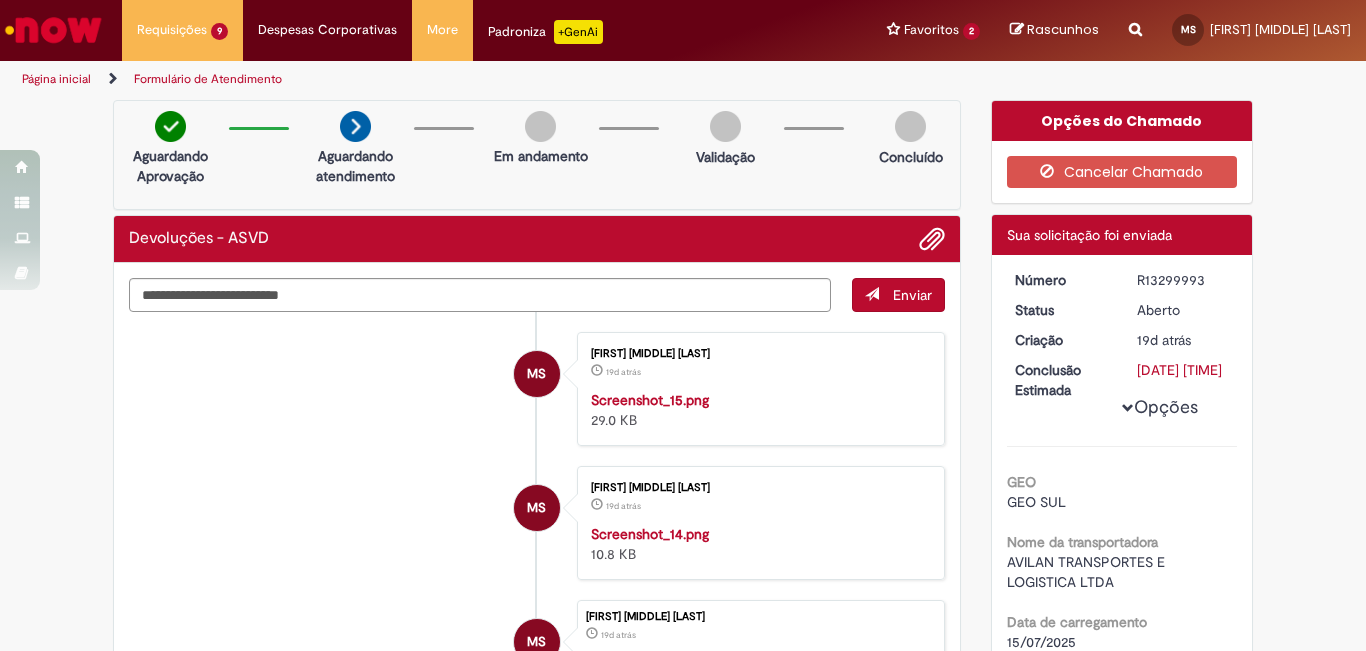 scroll, scrollTop: 0, scrollLeft: 0, axis: both 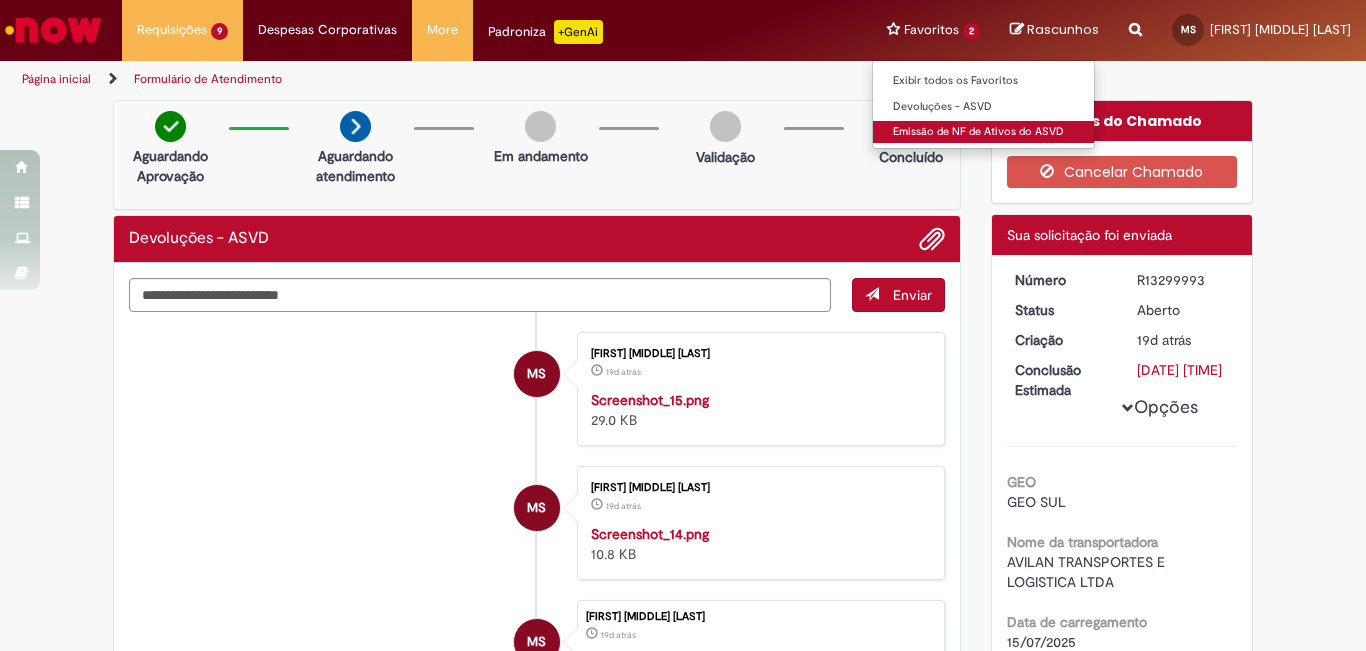 click on "Emissão de NF de Ativos do ASVD" at bounding box center (983, 132) 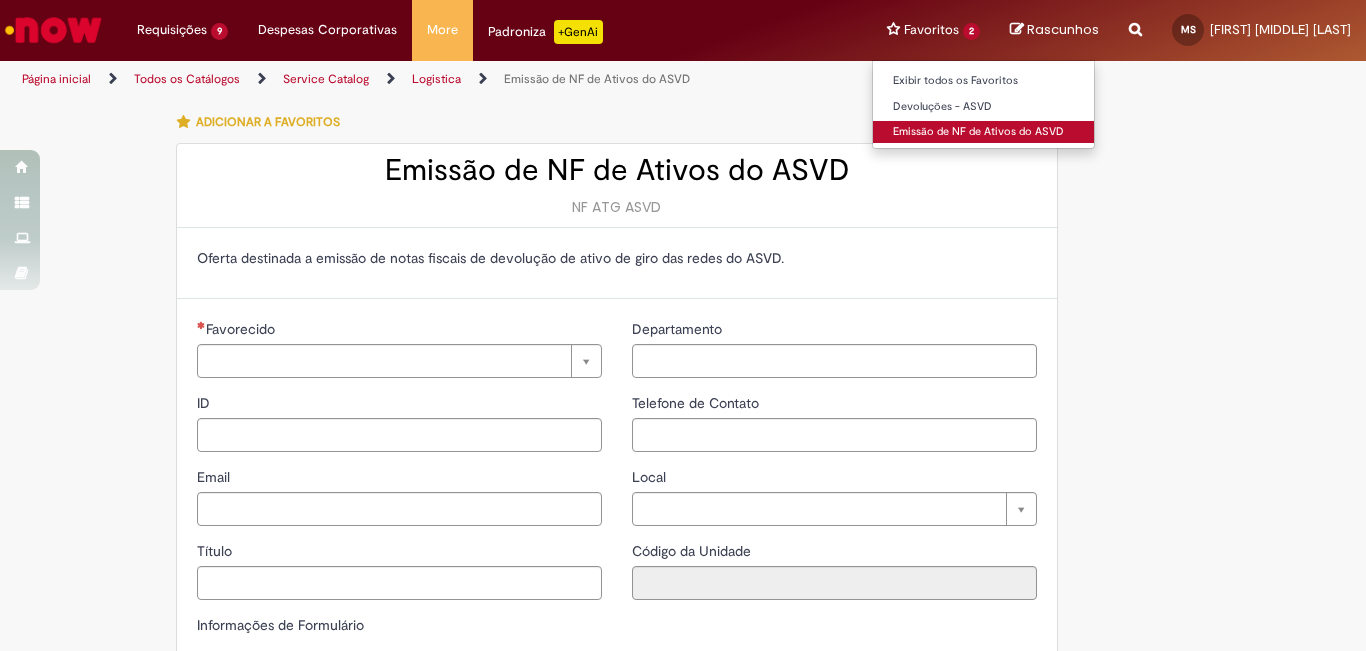 type on "**********" 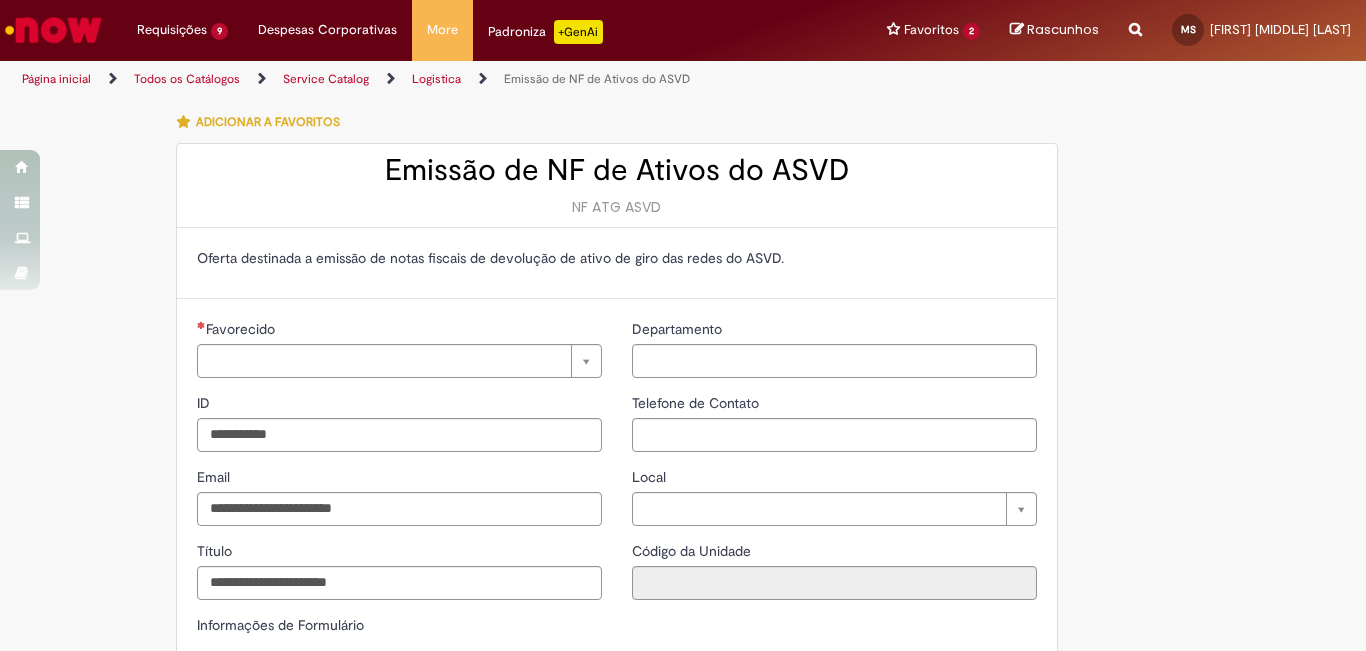 type on "**********" 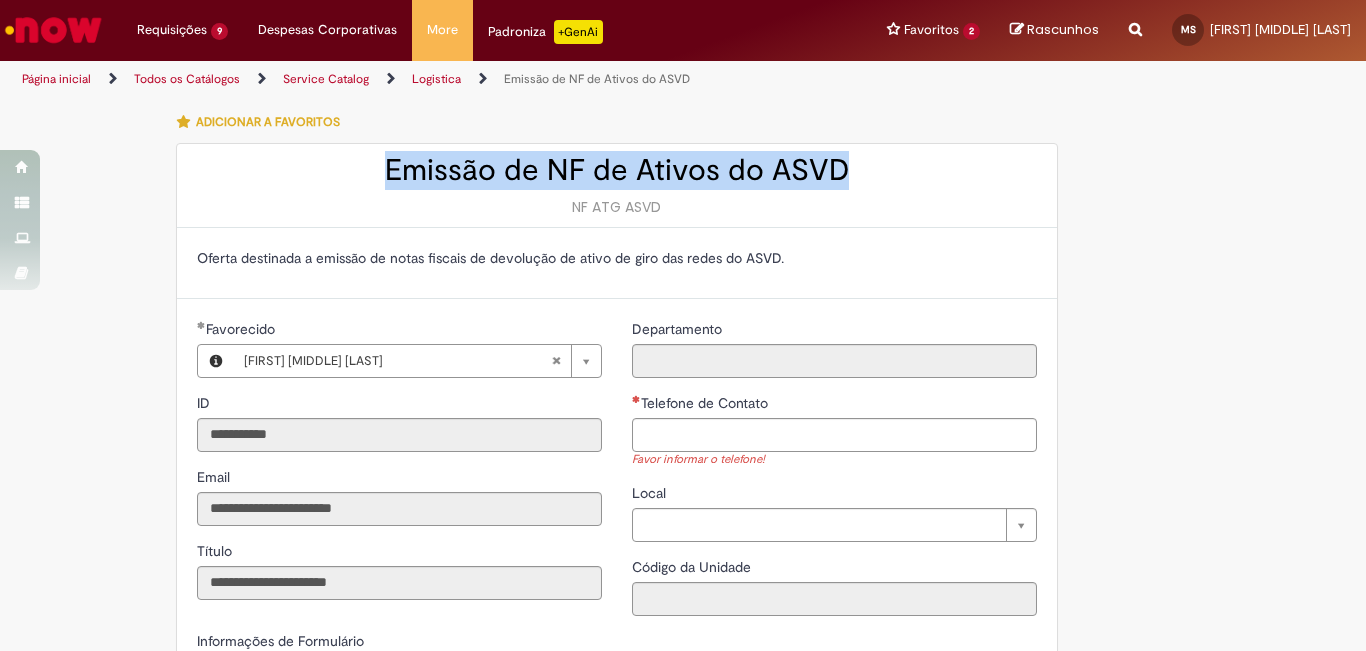 drag, startPoint x: 356, startPoint y: 160, endPoint x: 924, endPoint y: 159, distance: 568.00085 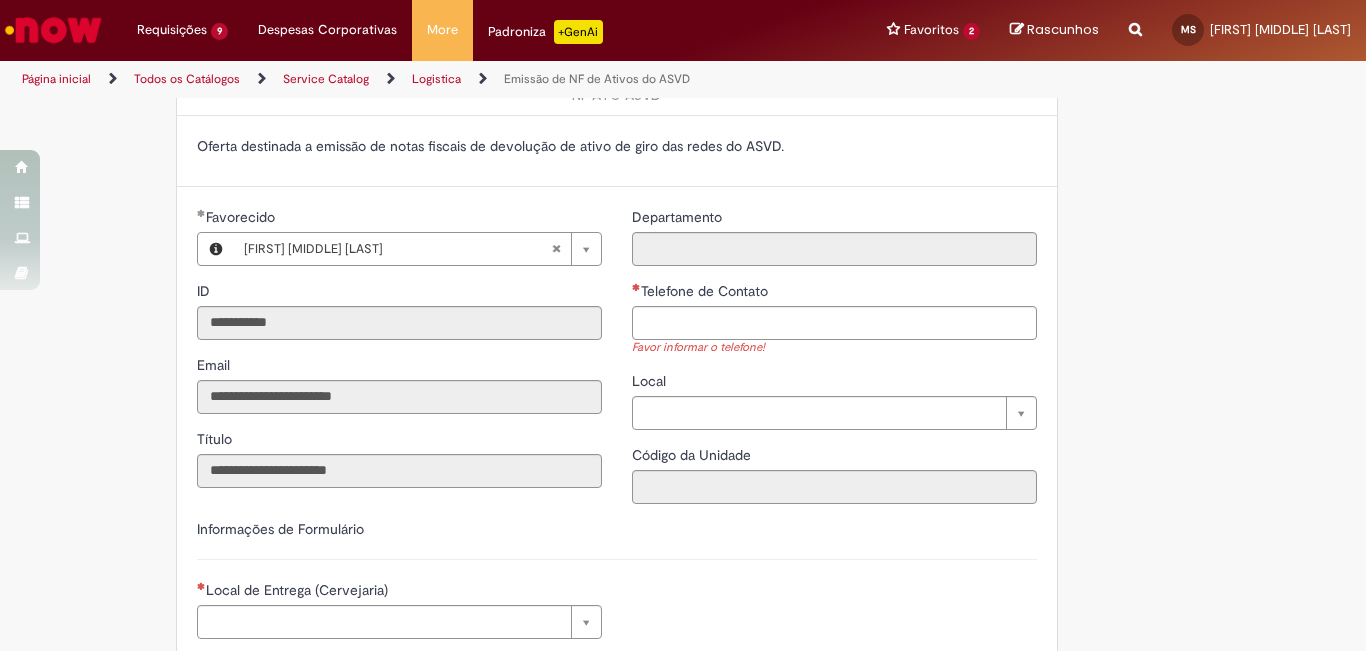 scroll, scrollTop: 0, scrollLeft: 0, axis: both 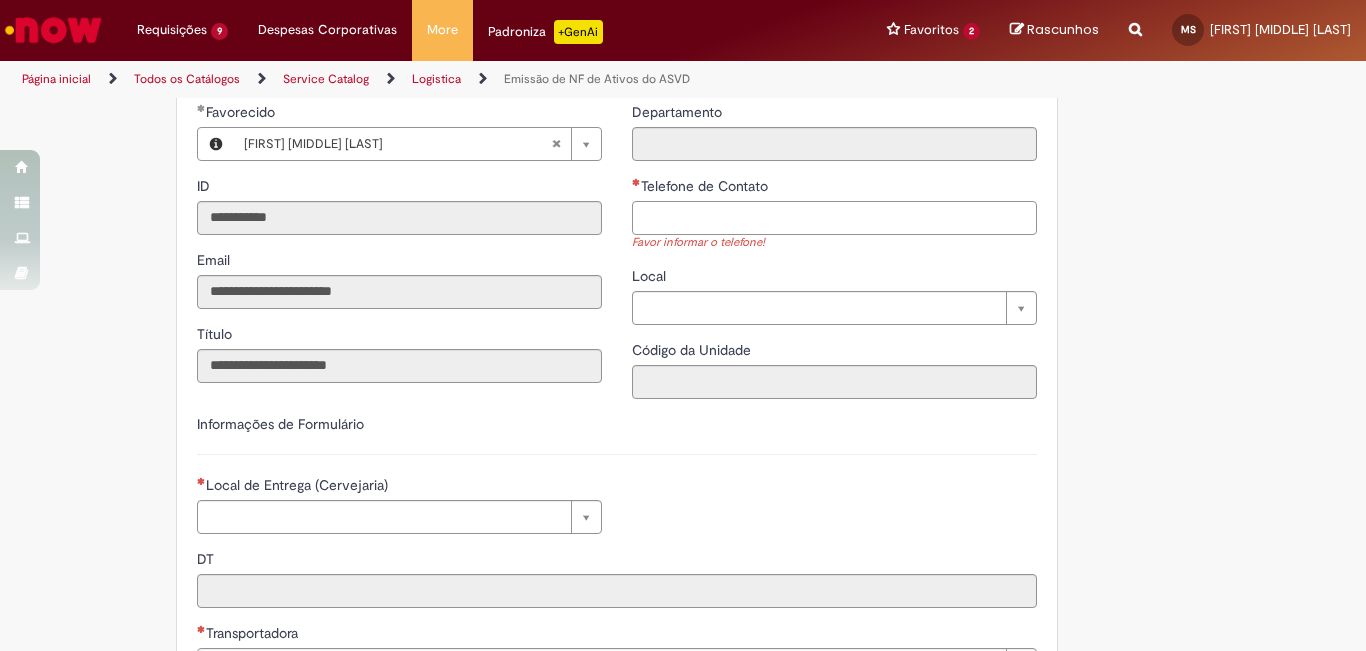 click on "Telefone de Contato" at bounding box center (834, 218) 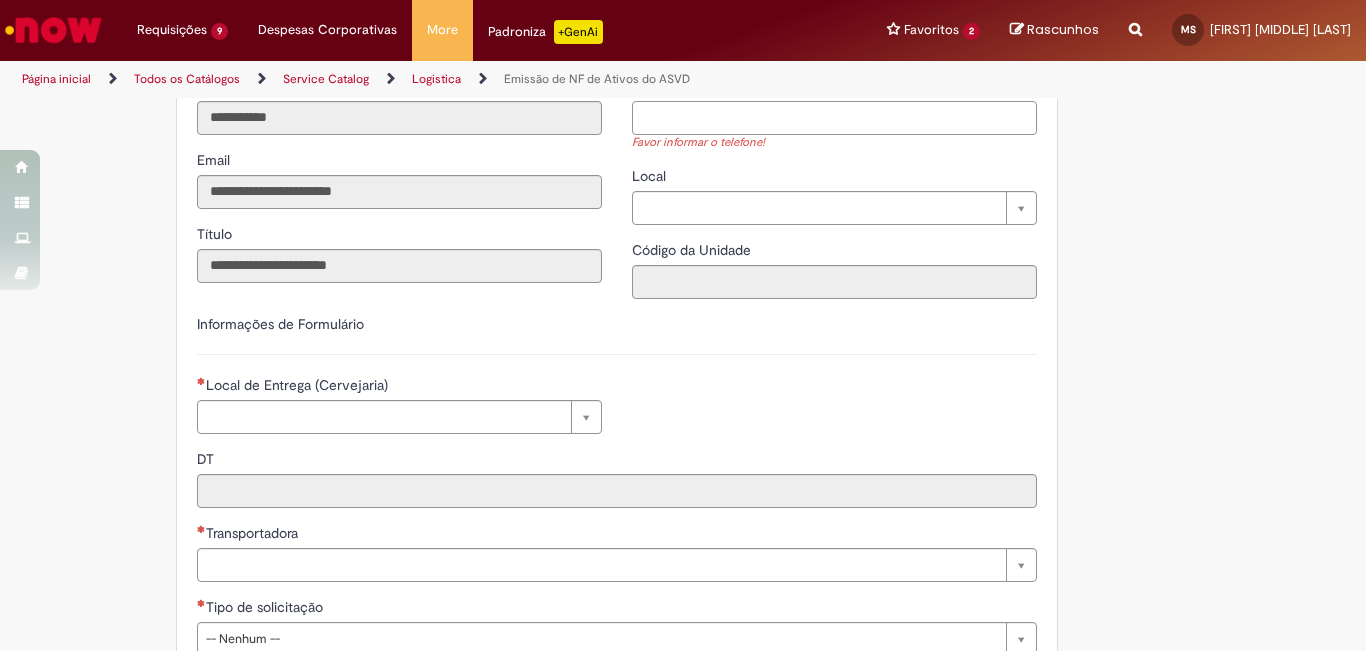 scroll, scrollTop: 417, scrollLeft: 0, axis: vertical 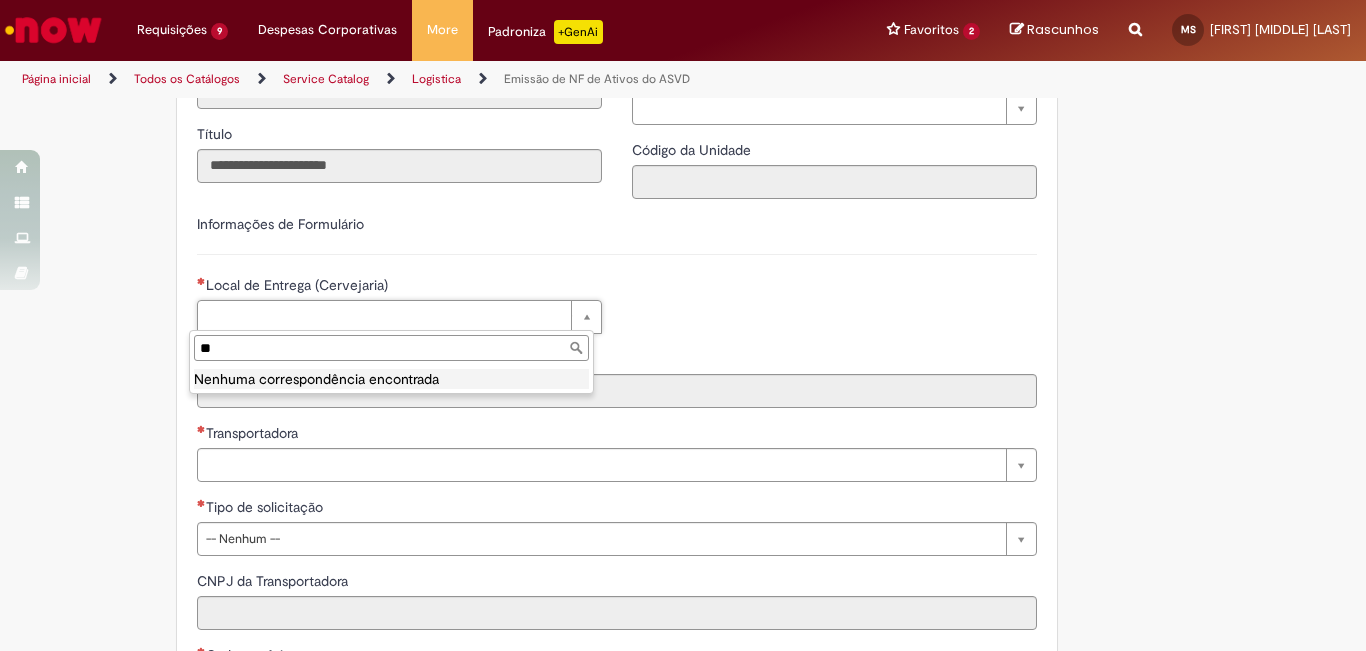 type on "*" 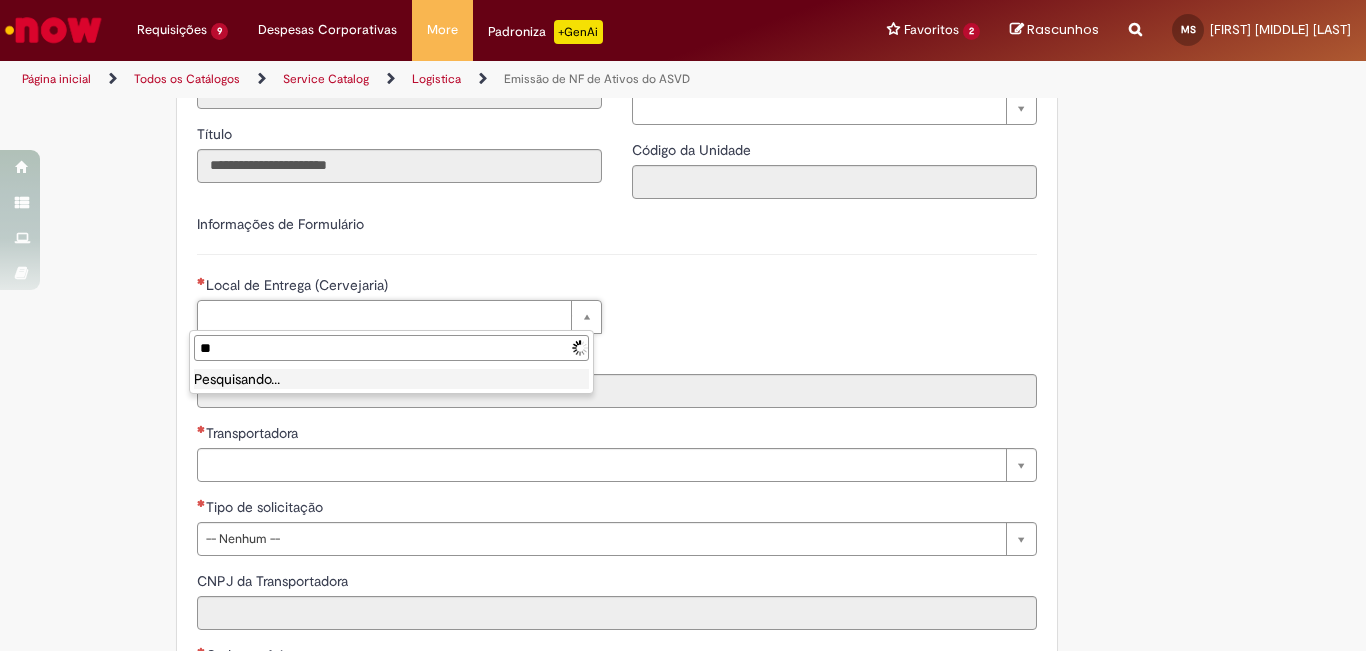 type on "*" 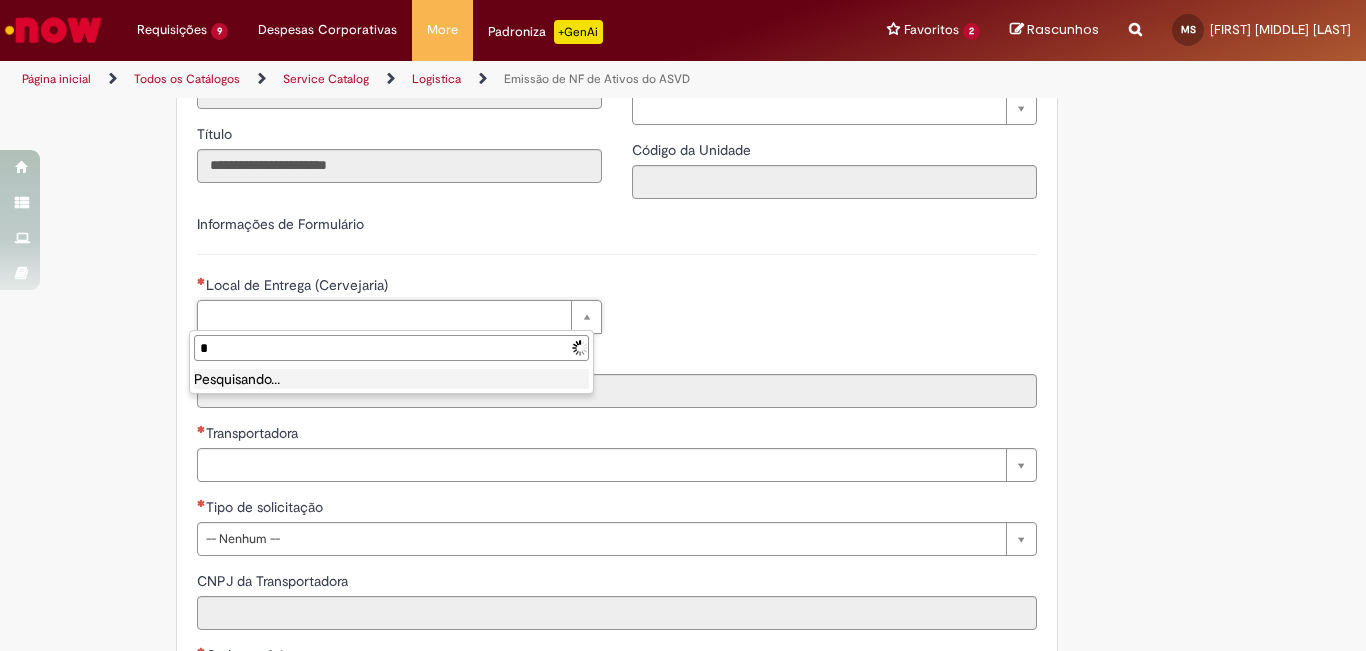 type 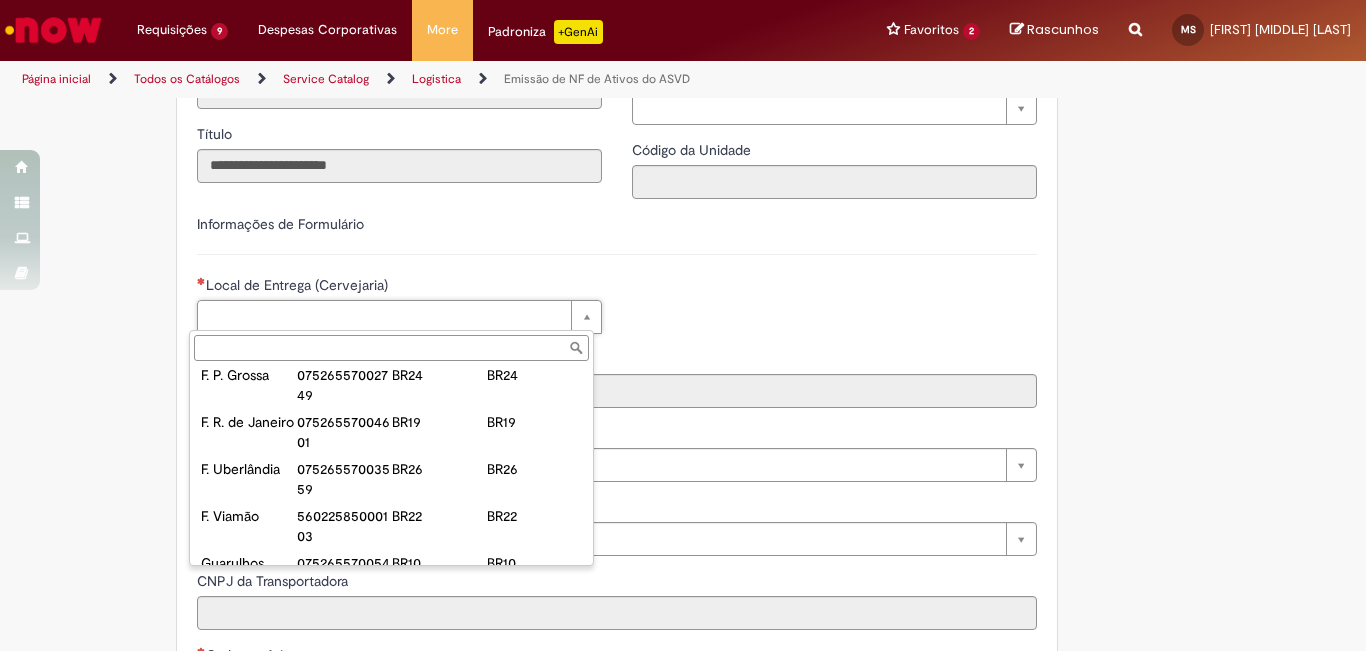 scroll, scrollTop: 1000, scrollLeft: 0, axis: vertical 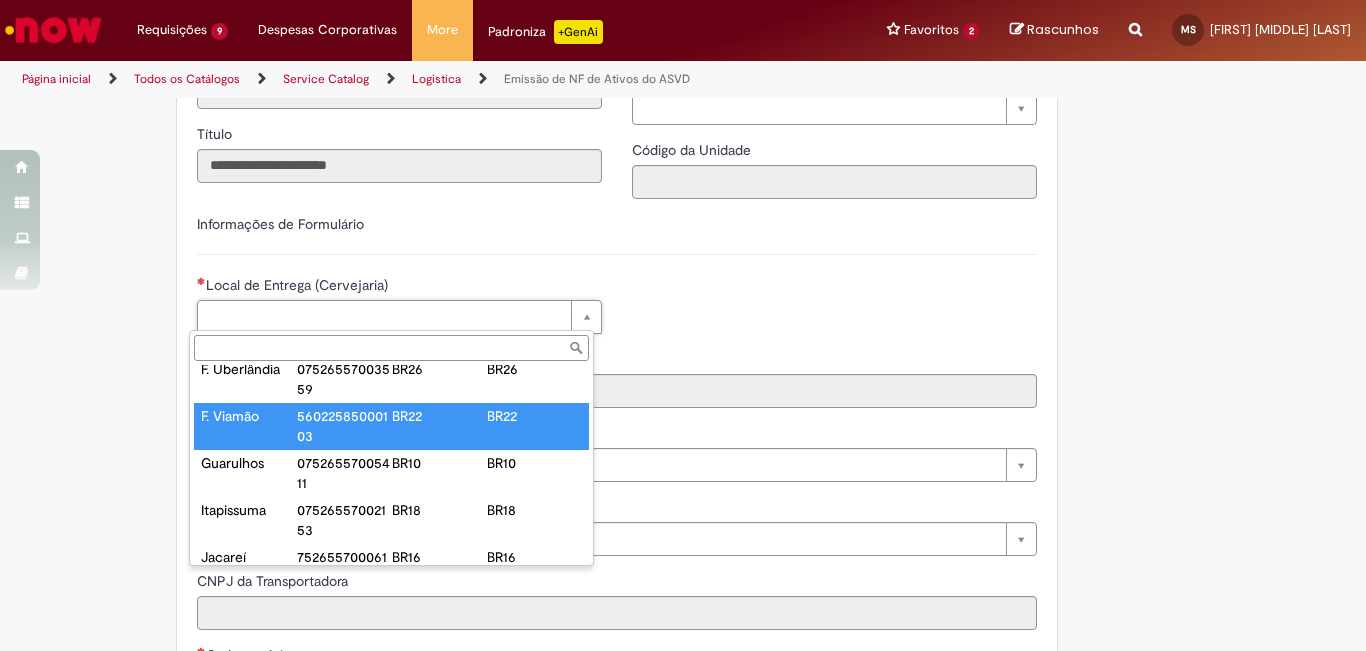 type on "*********" 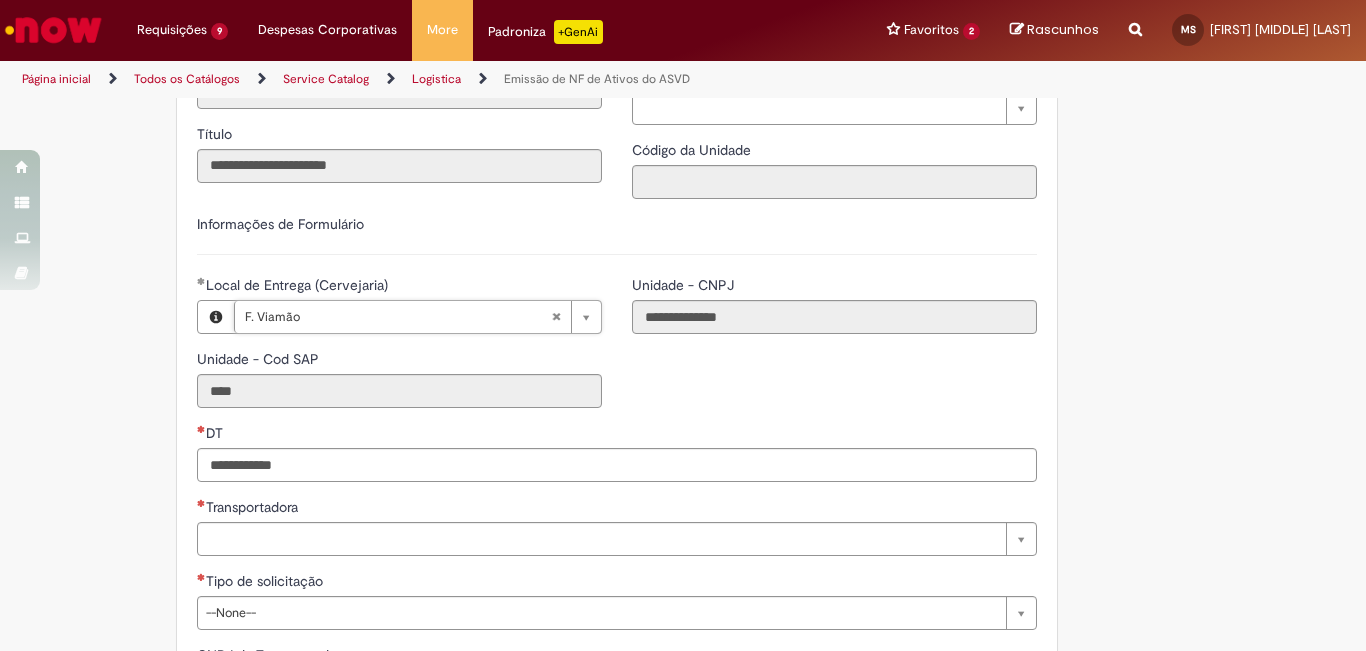 scroll, scrollTop: 517, scrollLeft: 0, axis: vertical 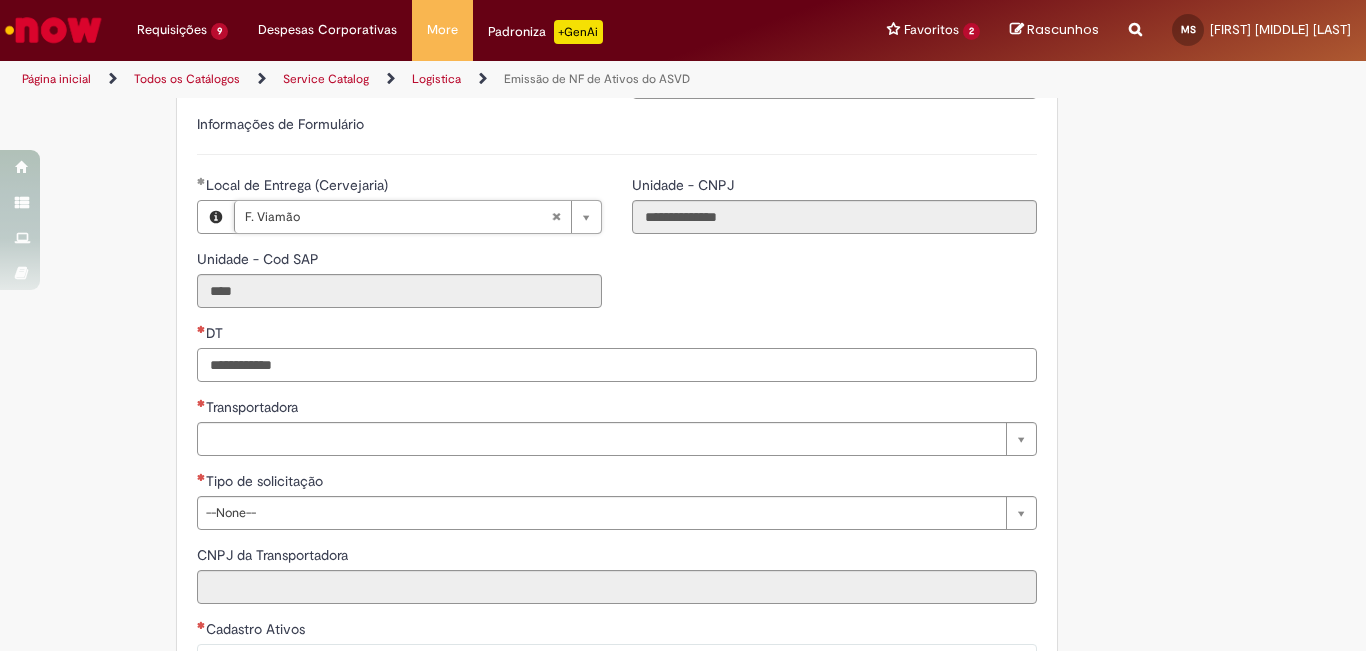 click on "DT" at bounding box center (617, 365) 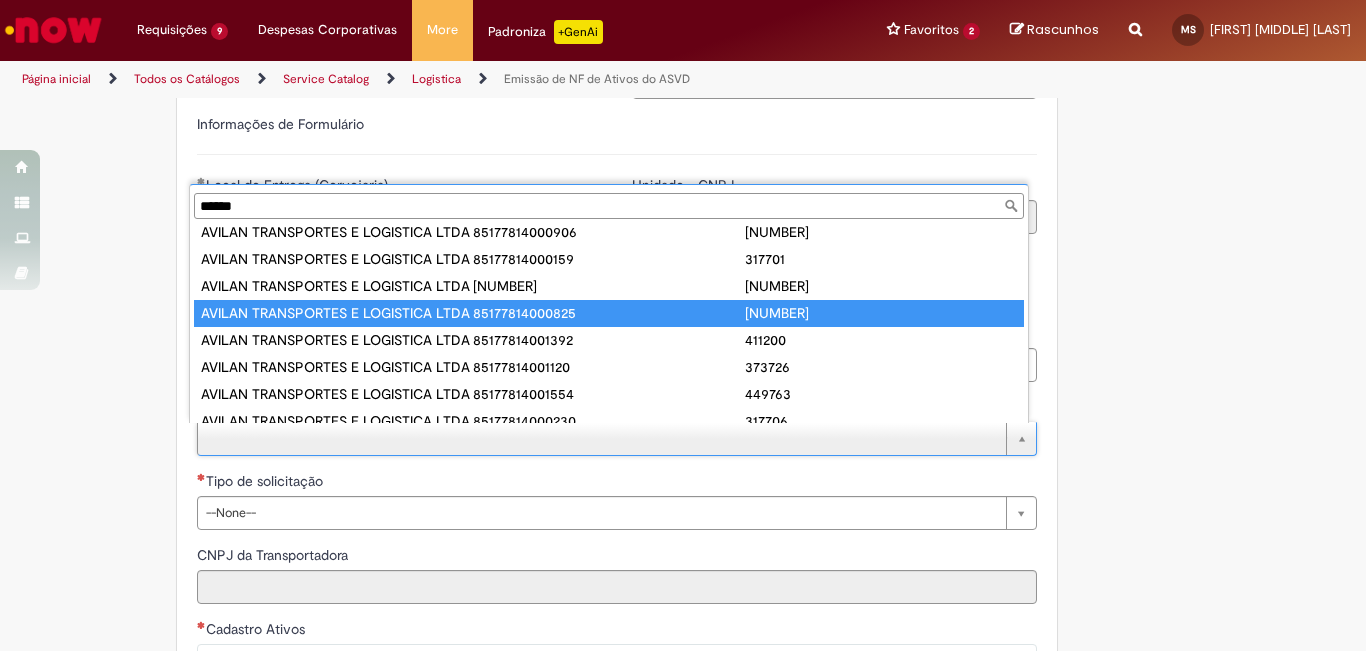 scroll, scrollTop: 135, scrollLeft: 0, axis: vertical 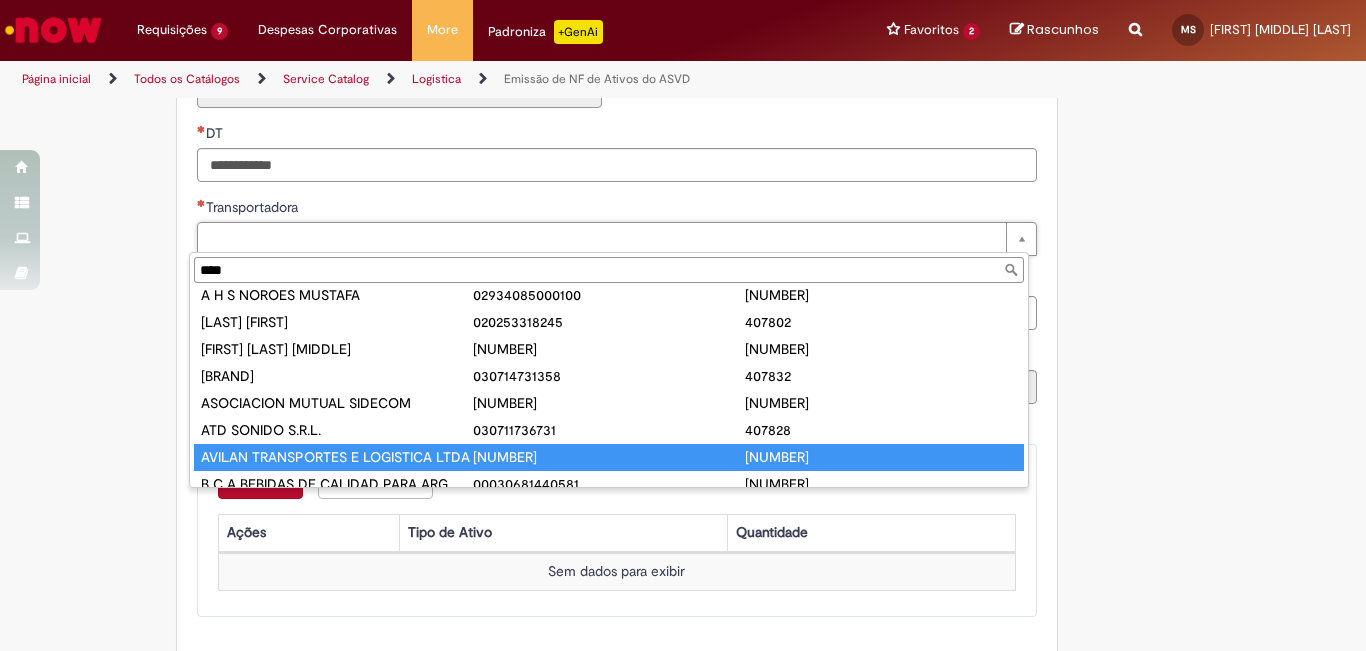 type on "****" 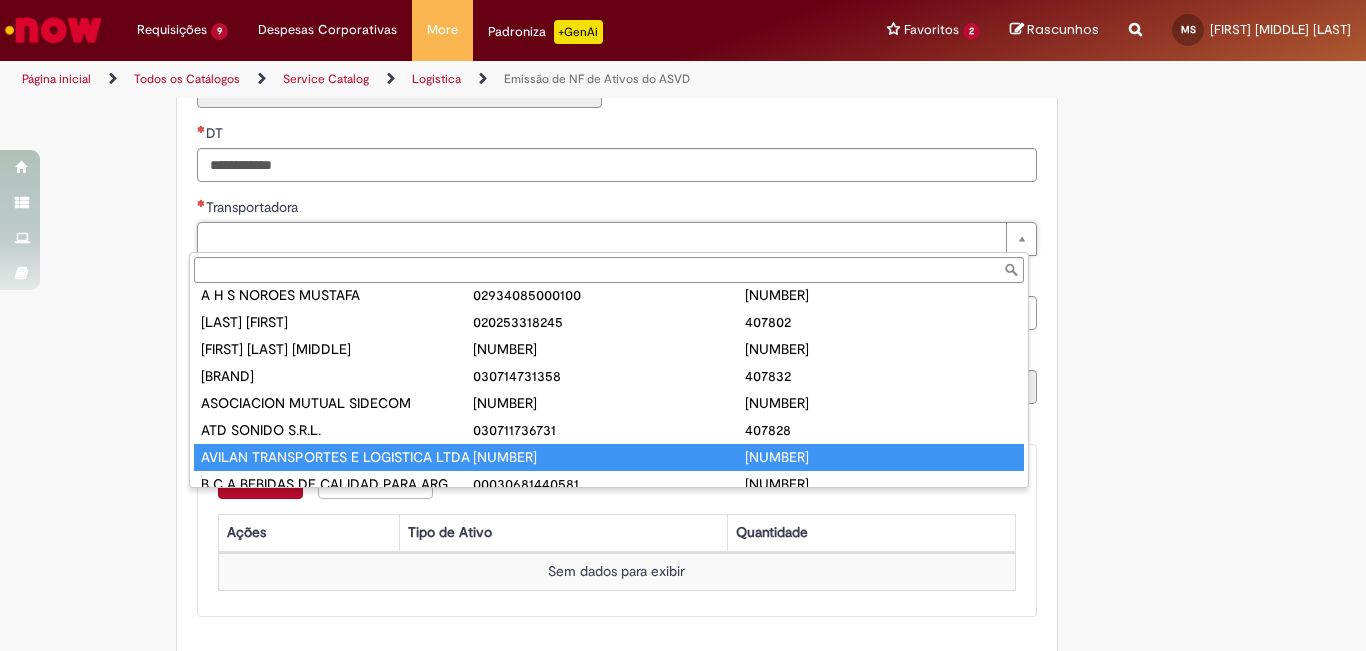 type on "**********" 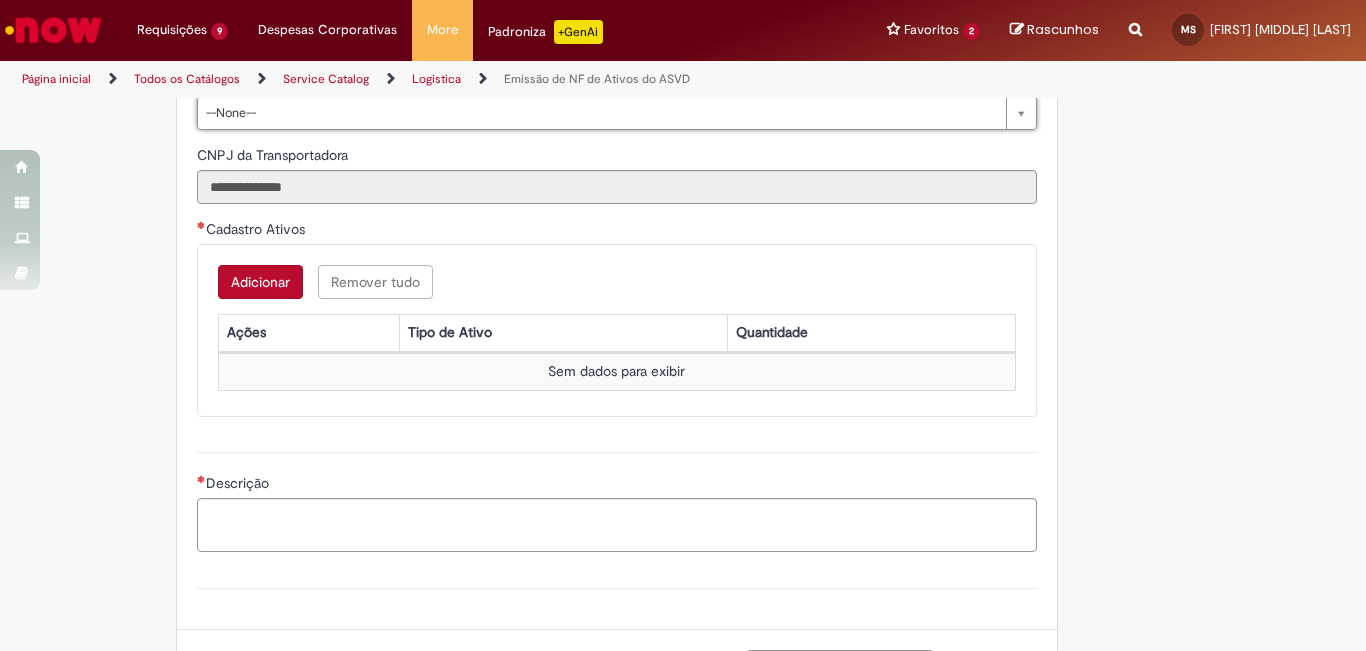 scroll, scrollTop: 1017, scrollLeft: 0, axis: vertical 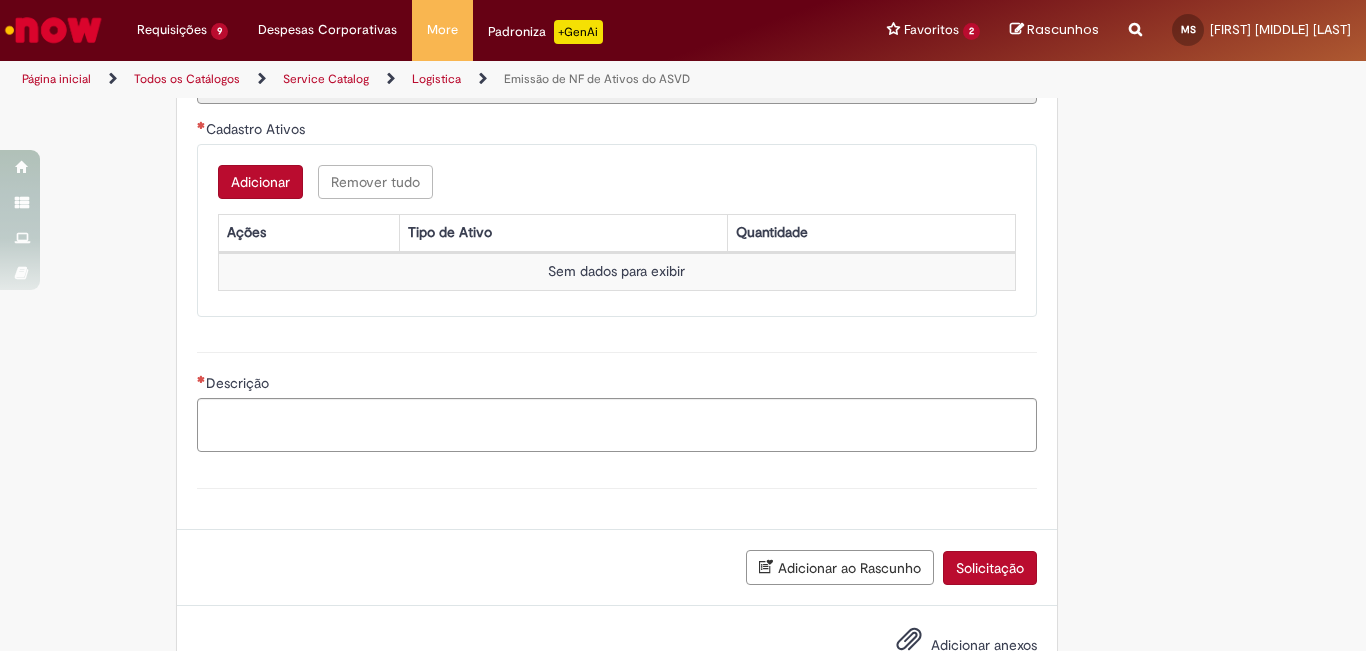 click on "Adicionar" at bounding box center (260, 182) 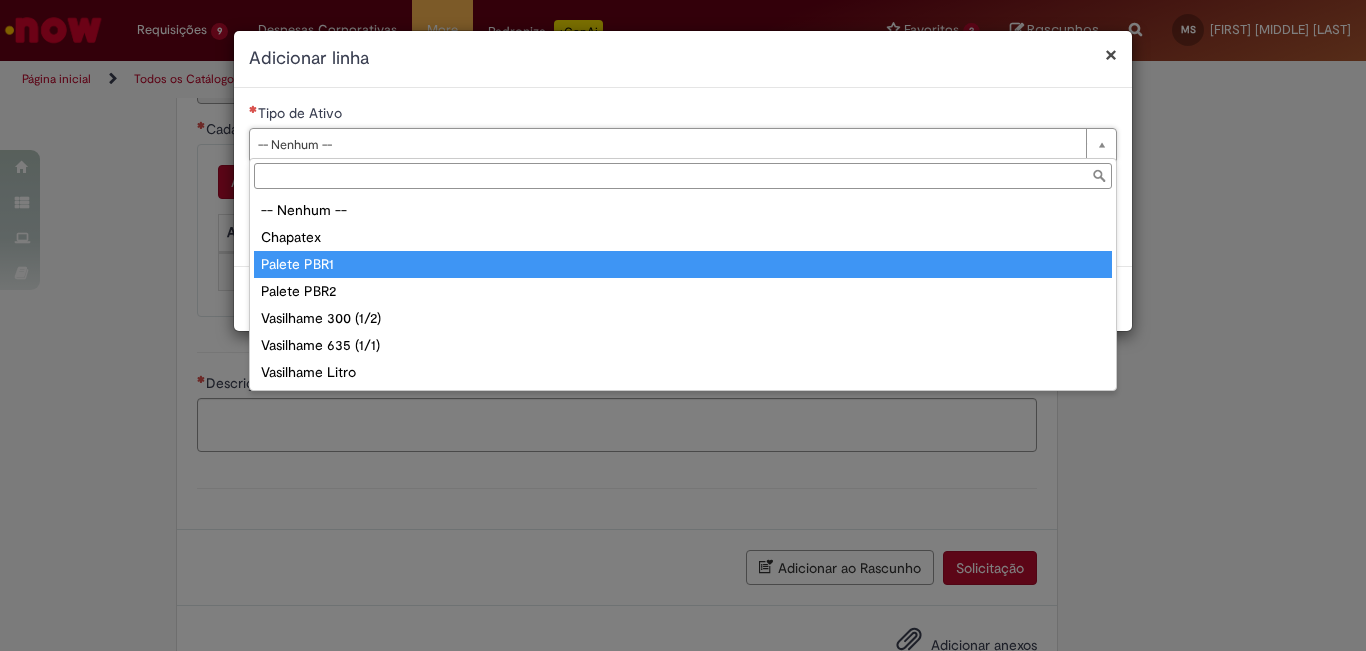 type on "**********" 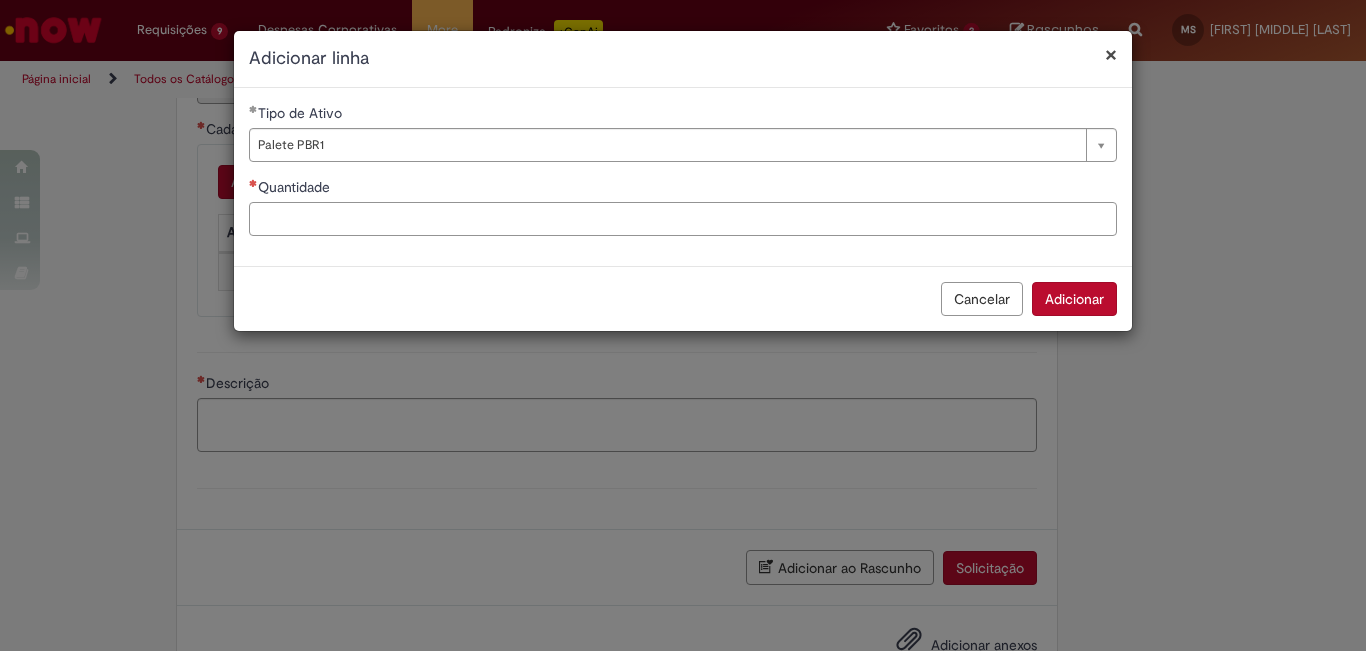 click on "Quantidade" at bounding box center [683, 219] 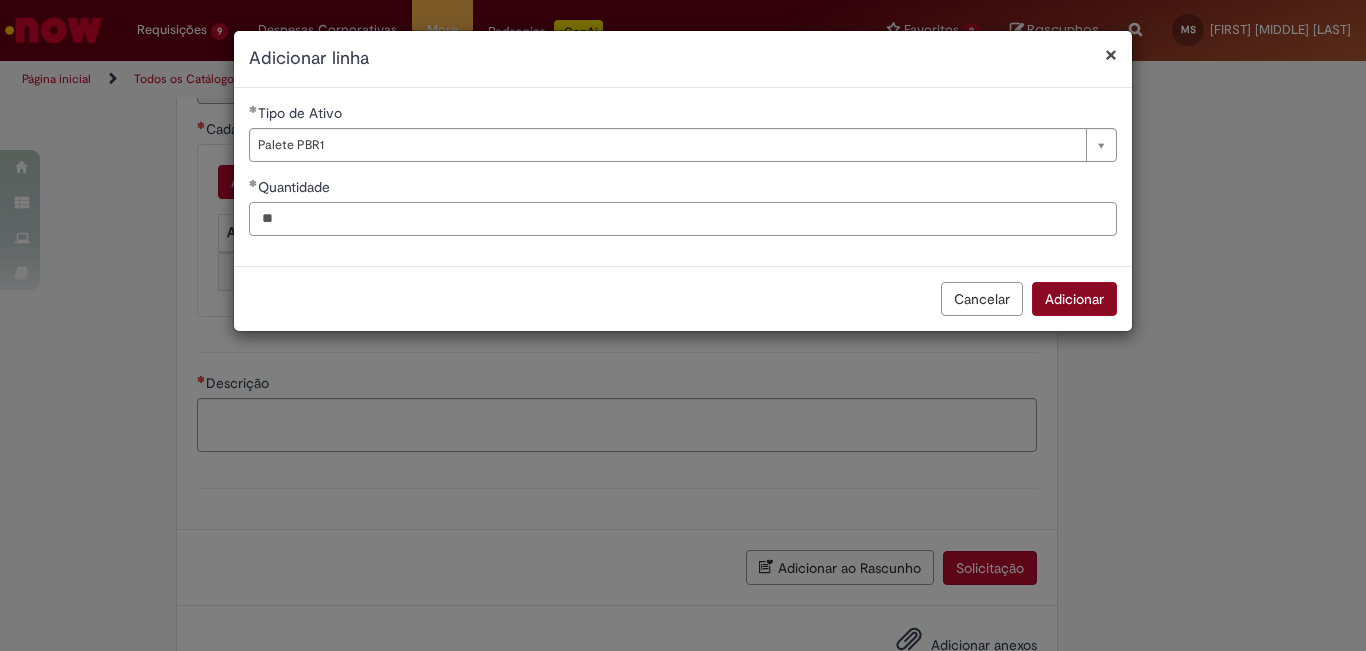 type on "**" 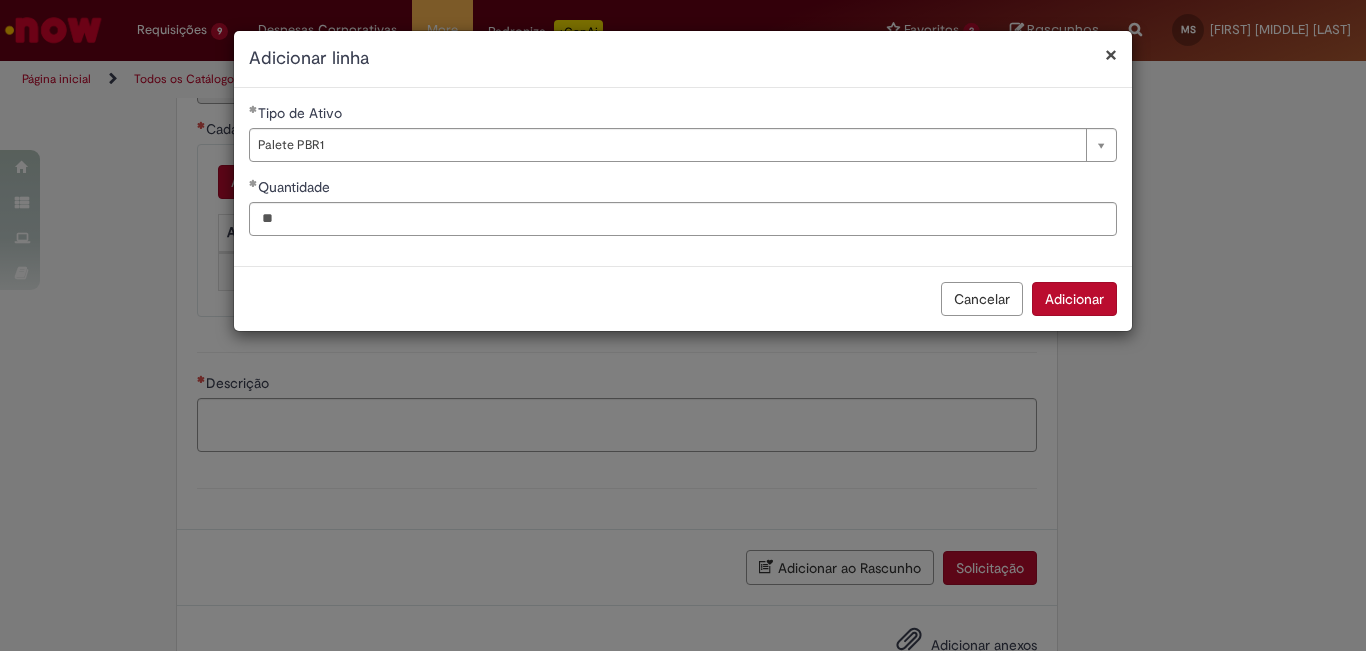 click on "Adicionar" at bounding box center (1074, 299) 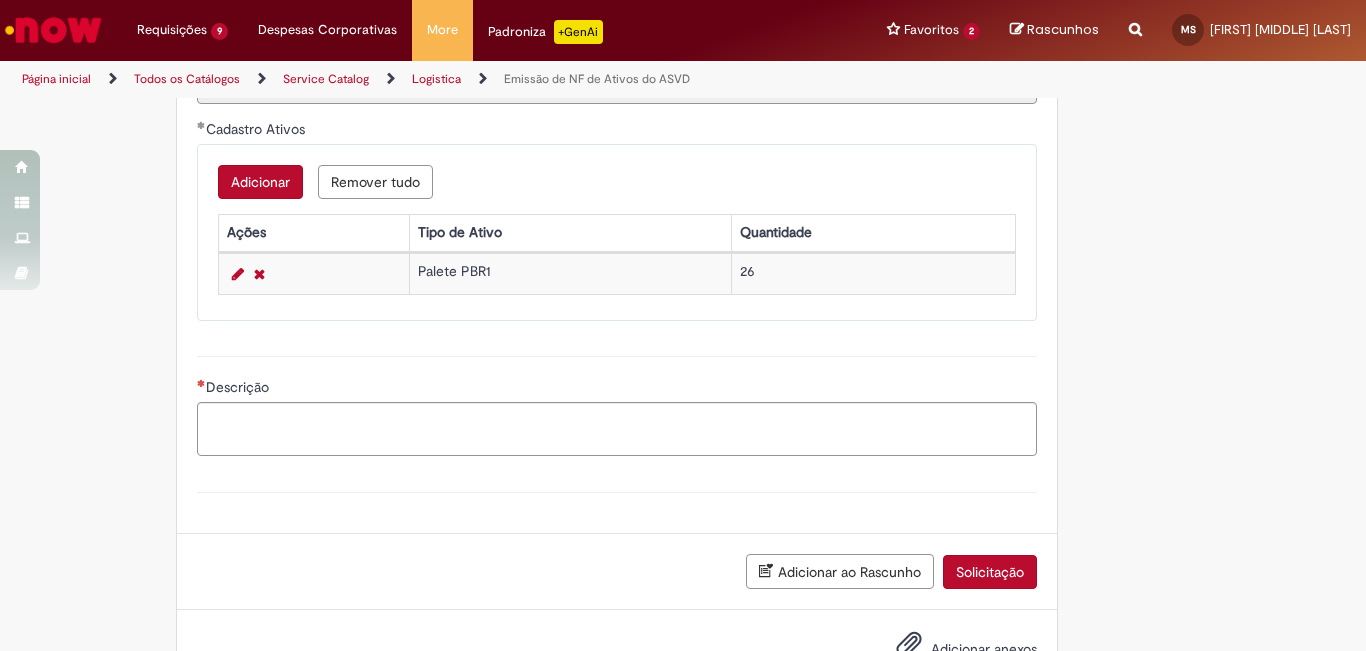 click on "Adicionar" at bounding box center (260, 182) 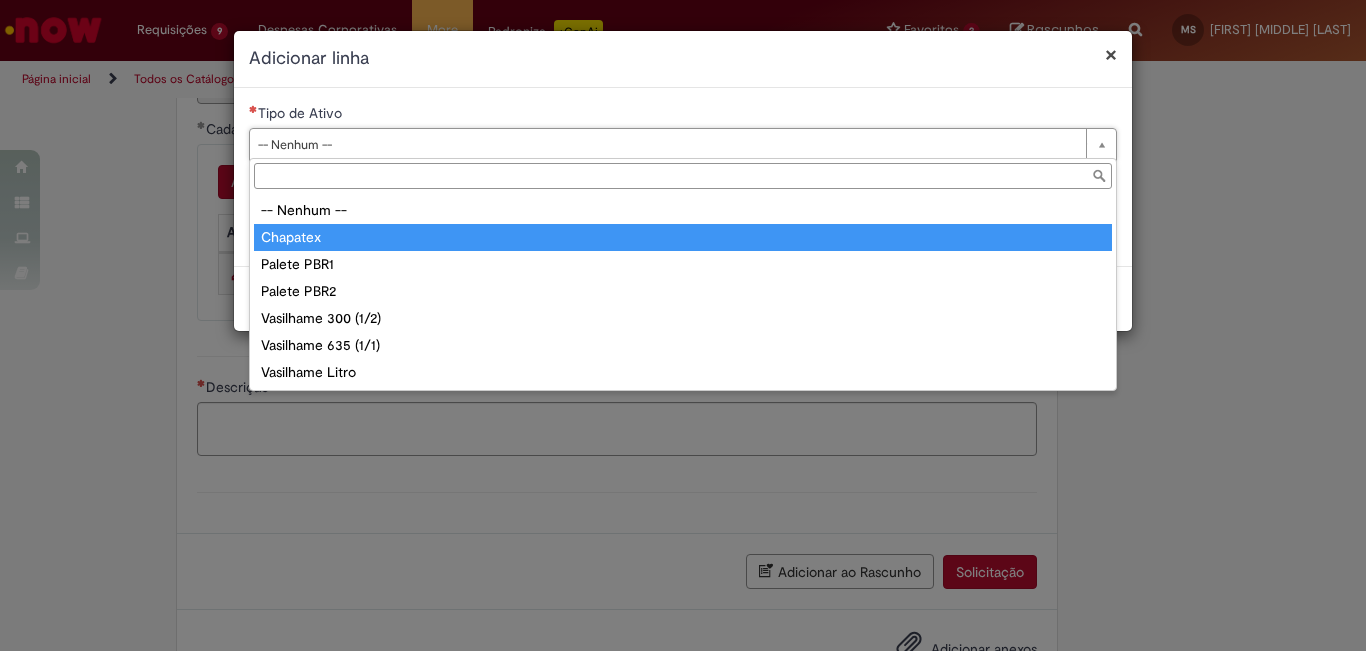 type on "********" 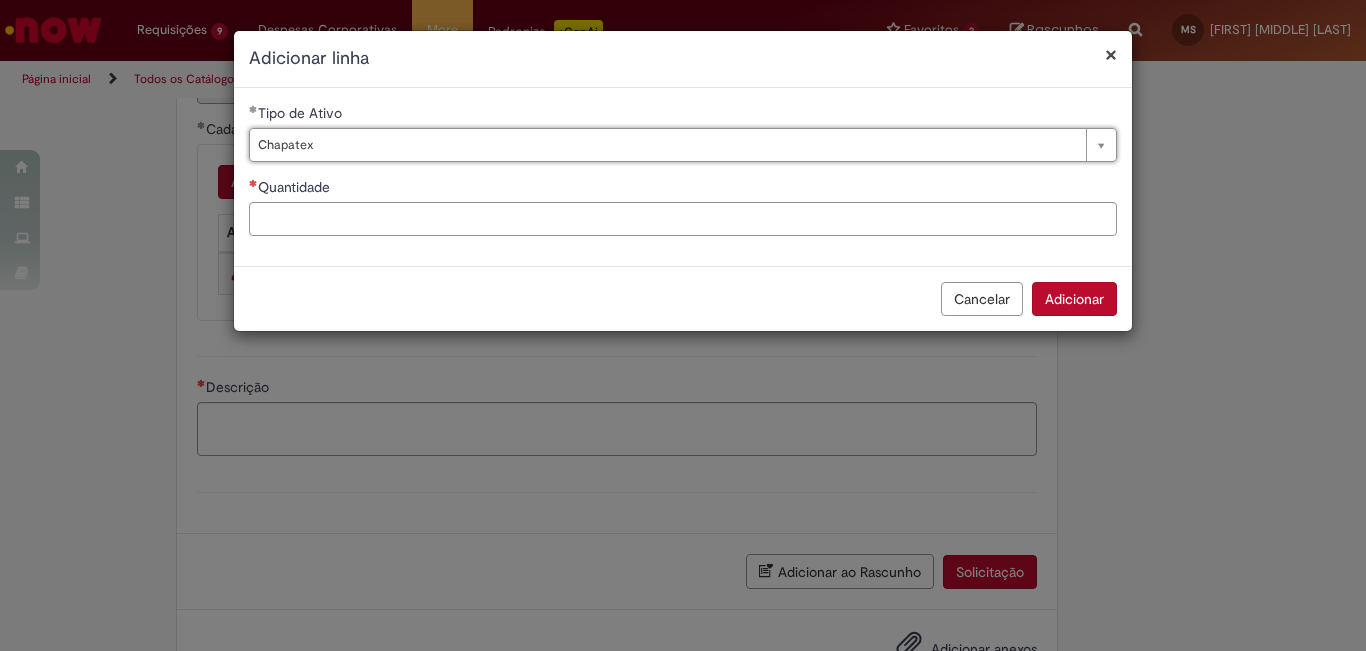 click on "Quantidade" at bounding box center [683, 219] 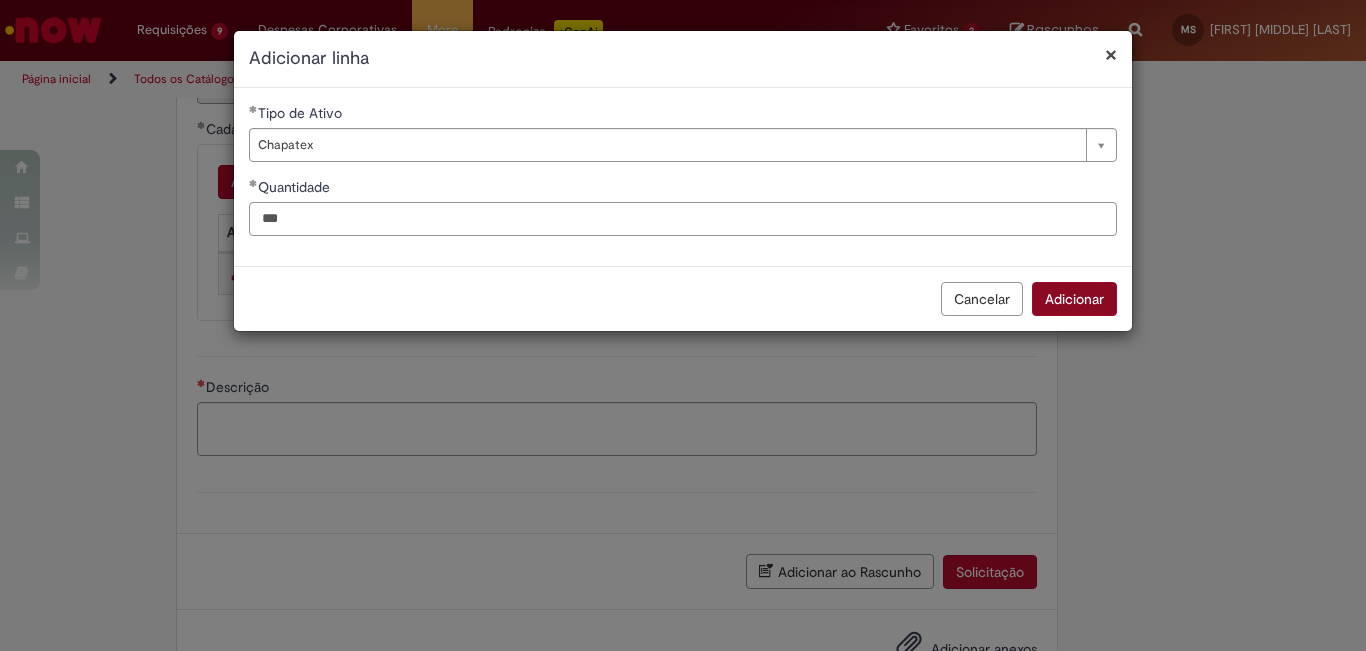 type on "***" 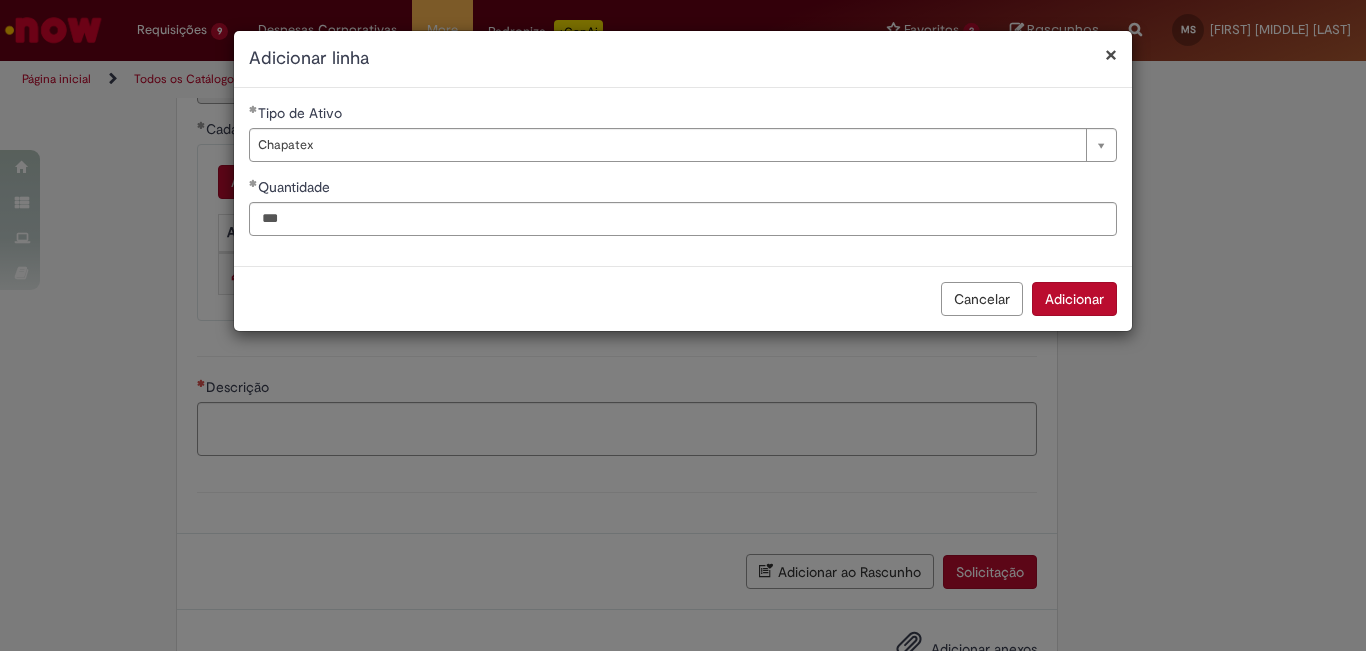 click on "Adicionar" at bounding box center [1074, 299] 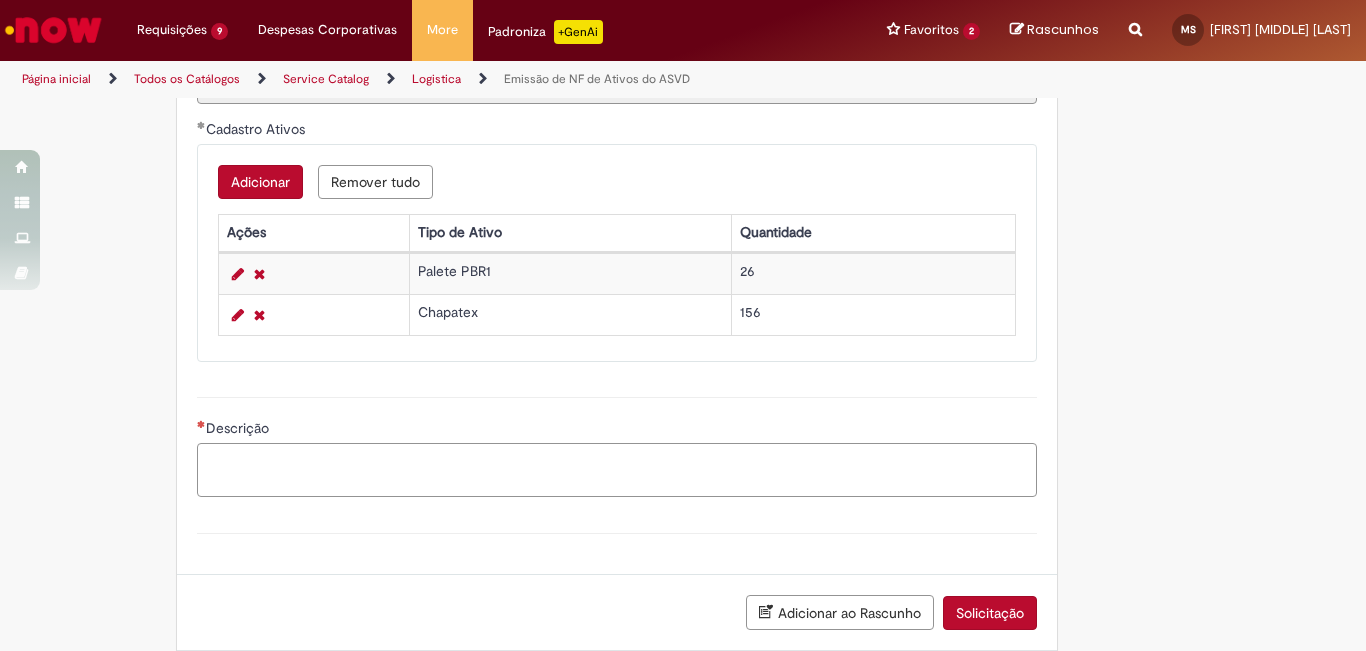 click on "Descrição" at bounding box center (617, 470) 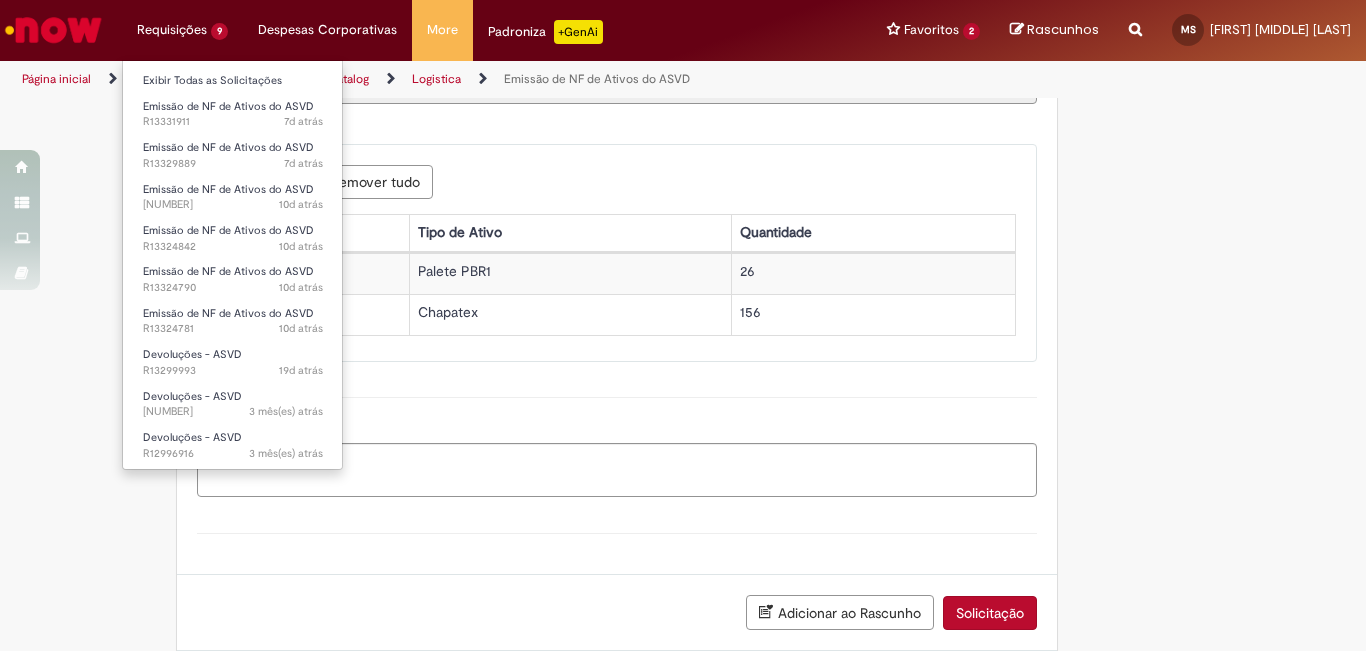 click on "Requisições   9
Exibir Todas as Solicitações
Emissão de NF de Ativos do ASVD
7d atrás 7 dias atrás  R13331911
Emissão de NF de Ativos do ASVD
7d atrás 7 dias atrás  R13329889
Emissão de NF de Ativos do ASVD
10d atrás 10 dias atrás  R13324874
Emissão de NF de Ativos do ASVD
10d atrás 10 dias atrás  R13324842
Emissão de NF de Ativos do ASVD
10d atrás 10 dias atrás  R13324790
Emissão de NF de Ativos do ASVD
10d atrás 10 dias atrás  R13324781
Devoluções - ASVD
19d atrás 19 dias atrás  R13299993
Devoluções - ASVD
3 mês(es) atrás 3 meses atrás  R12996933
Devoluções - ASVD
3 mês(es) atrás 3 meses atrás  R12996916" at bounding box center (182, 30) 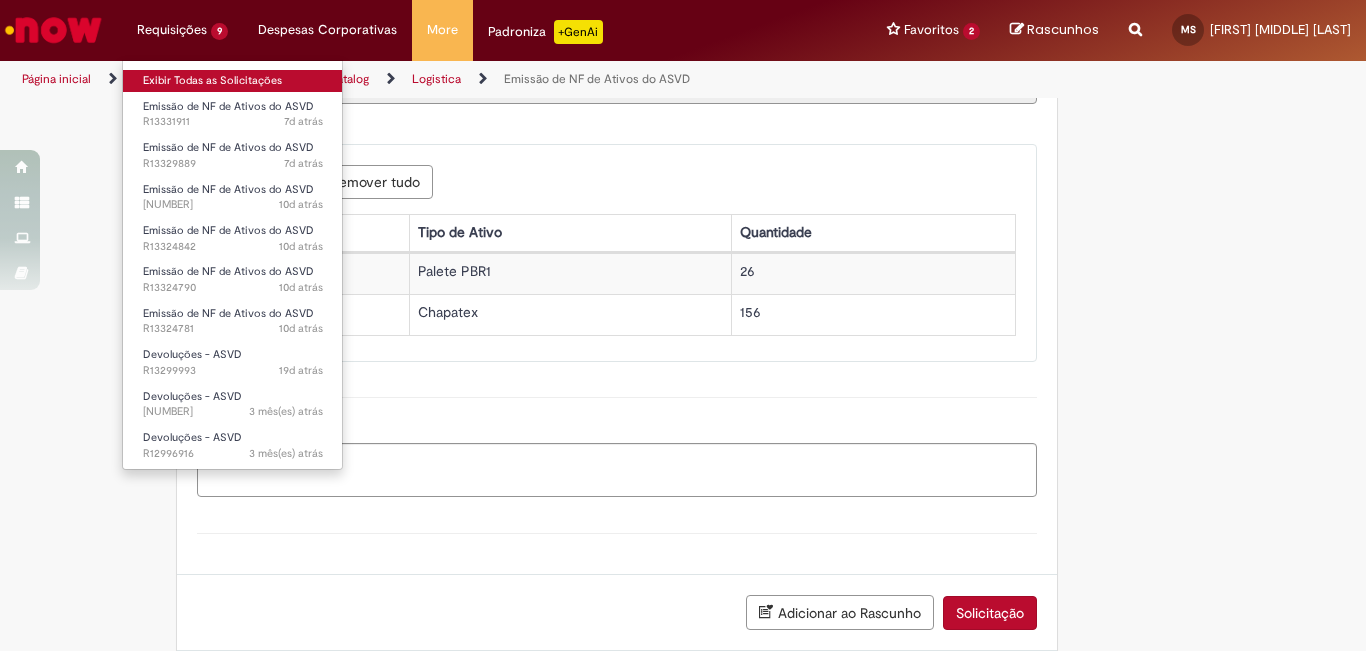 click on "Exibir Todas as Solicitações" at bounding box center [233, 81] 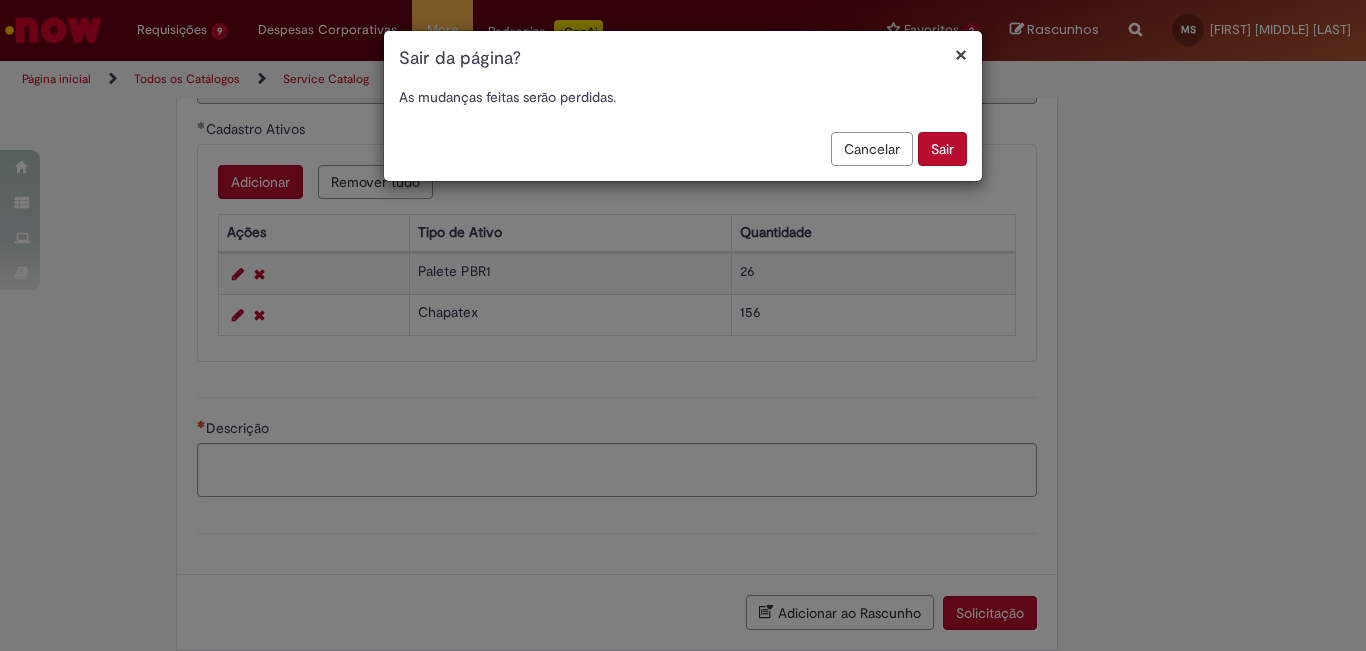 click on "Sair" at bounding box center [942, 149] 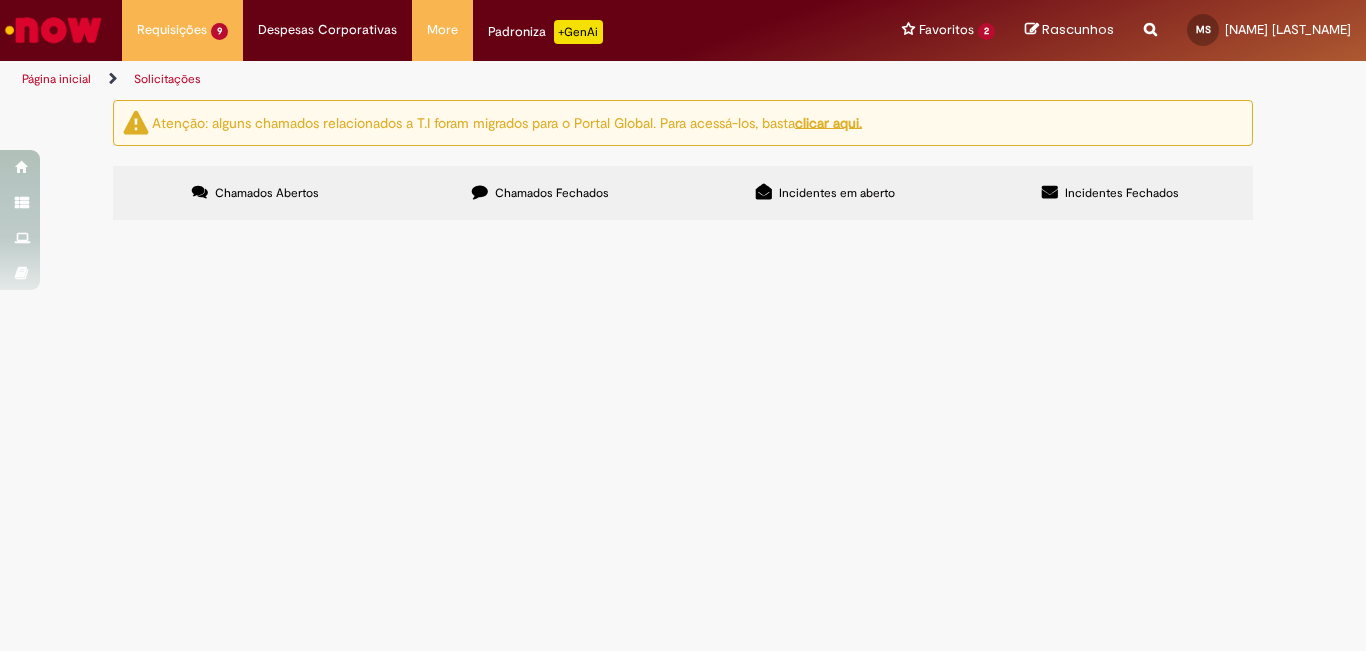 scroll, scrollTop: 0, scrollLeft: 0, axis: both 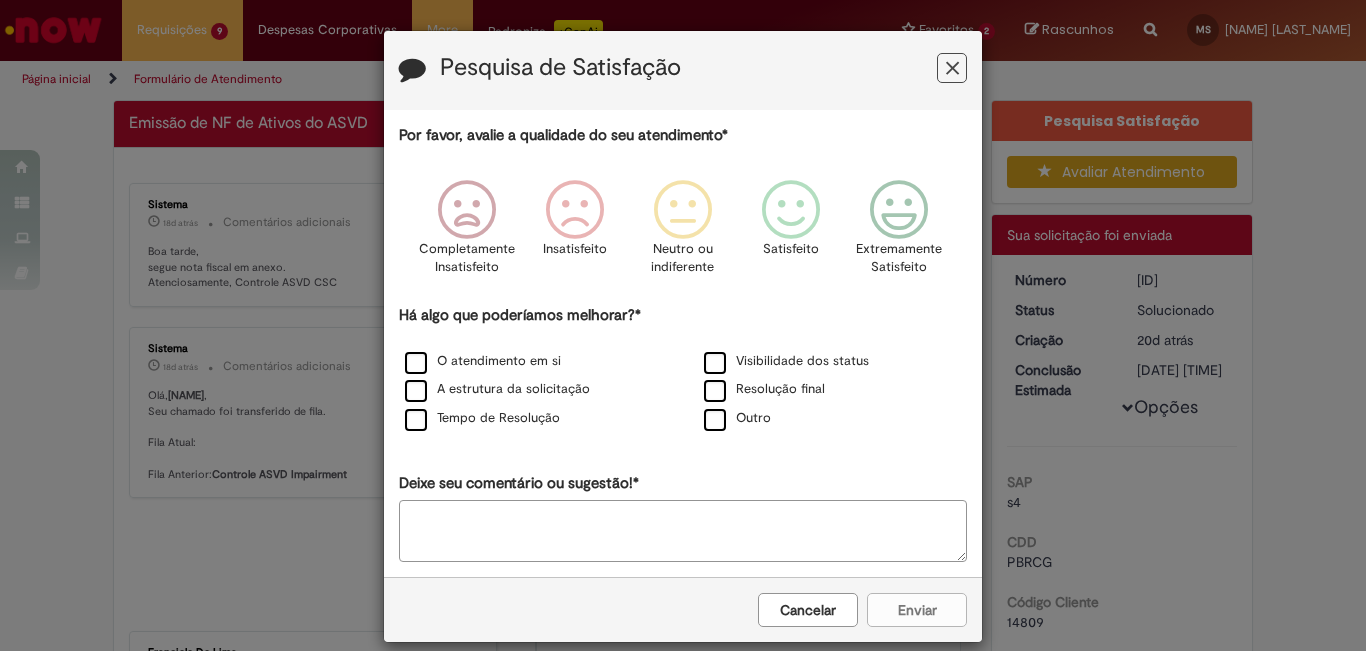 click at bounding box center [952, 68] 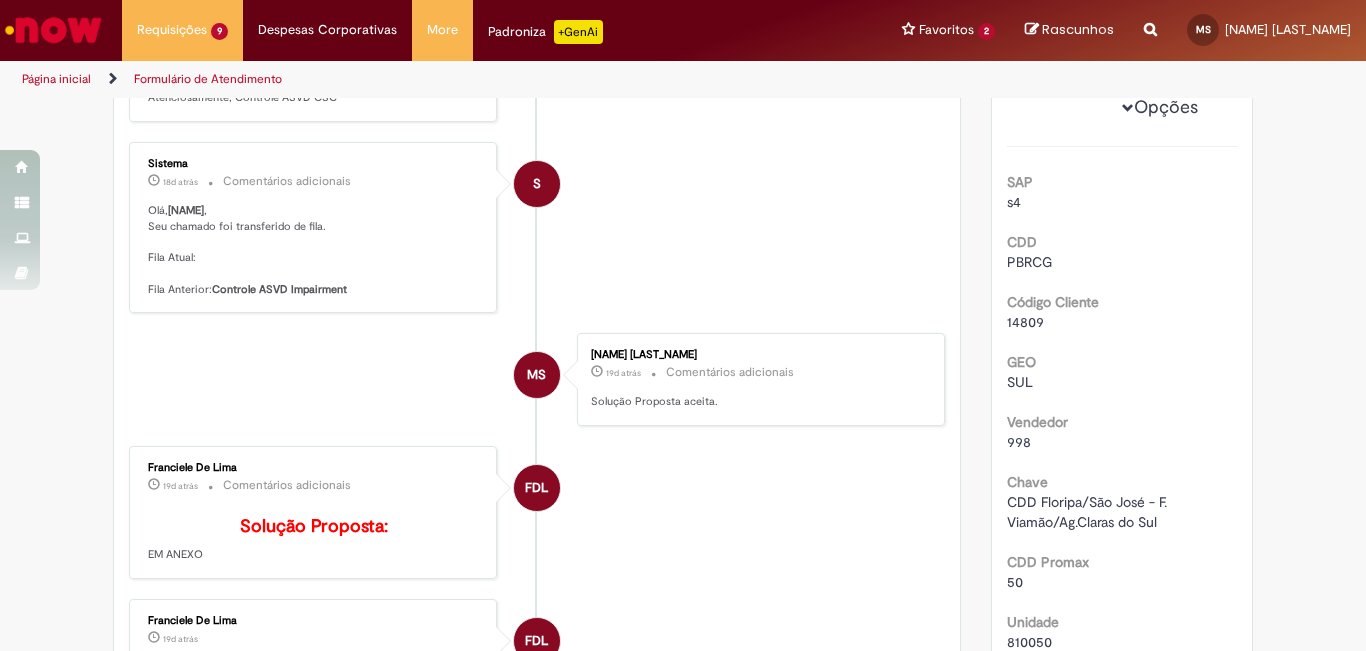 scroll, scrollTop: 600, scrollLeft: 0, axis: vertical 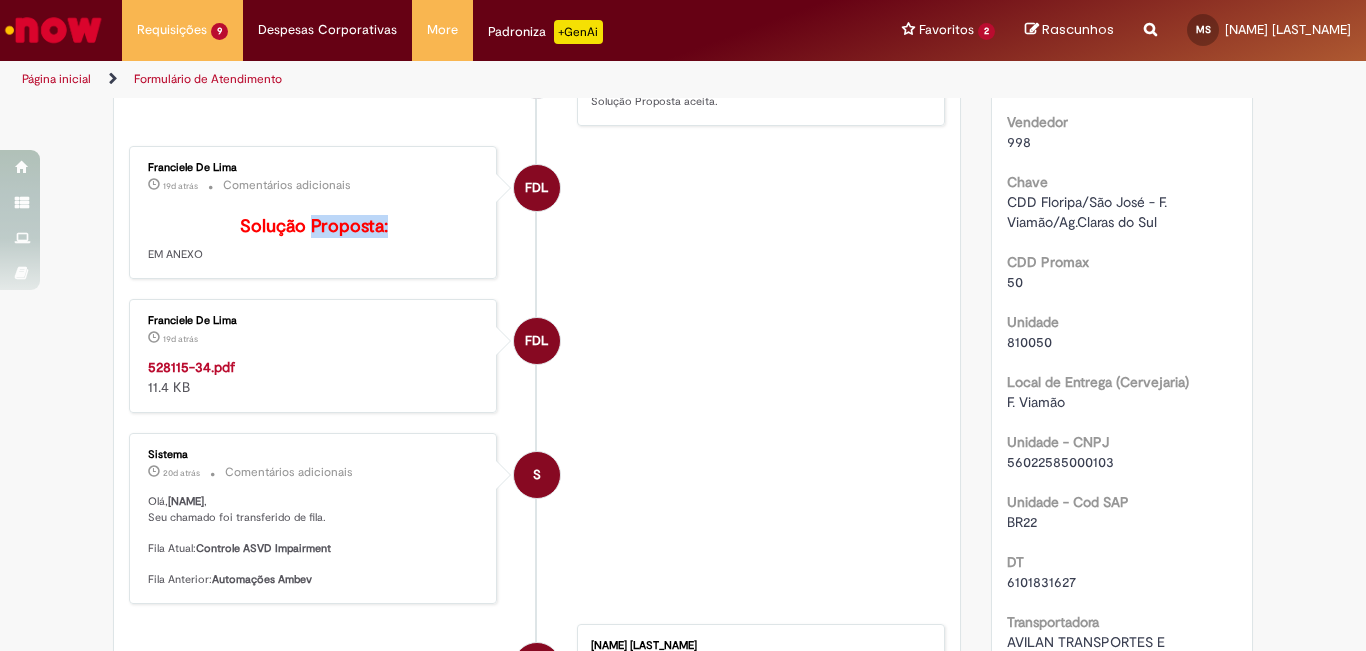 drag, startPoint x: 388, startPoint y: 230, endPoint x: 304, endPoint y: 230, distance: 84 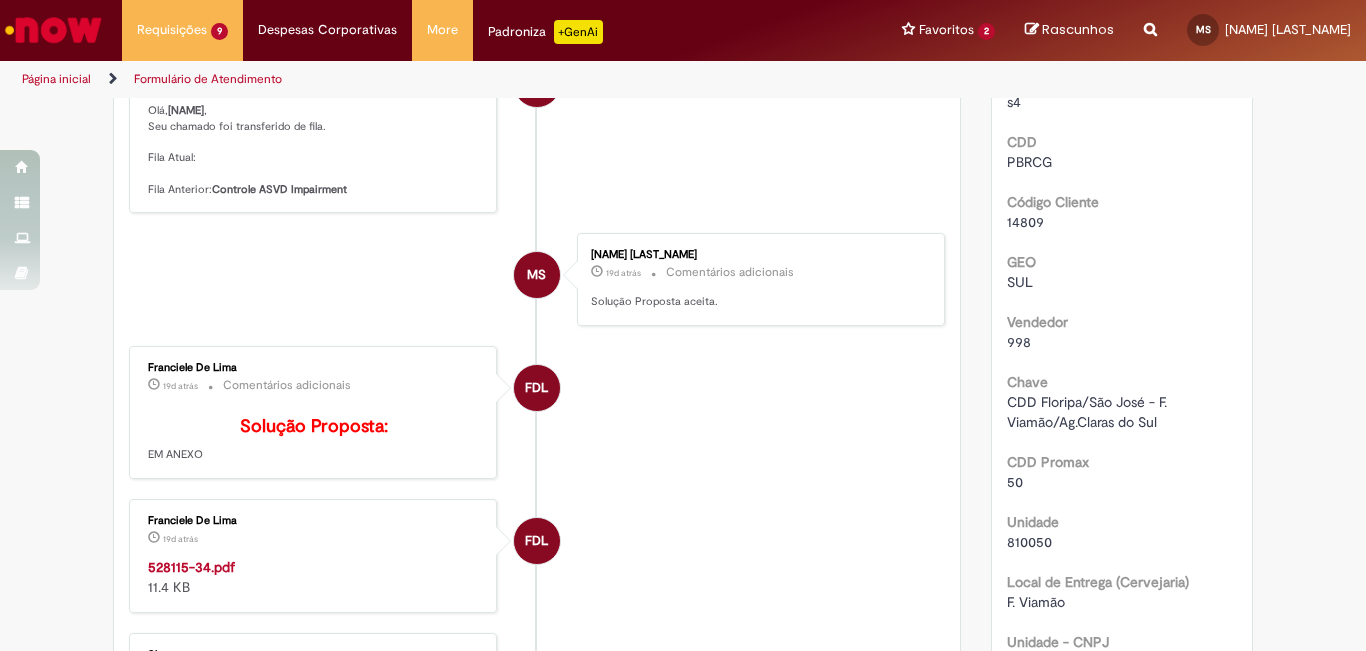 scroll, scrollTop: 0, scrollLeft: 0, axis: both 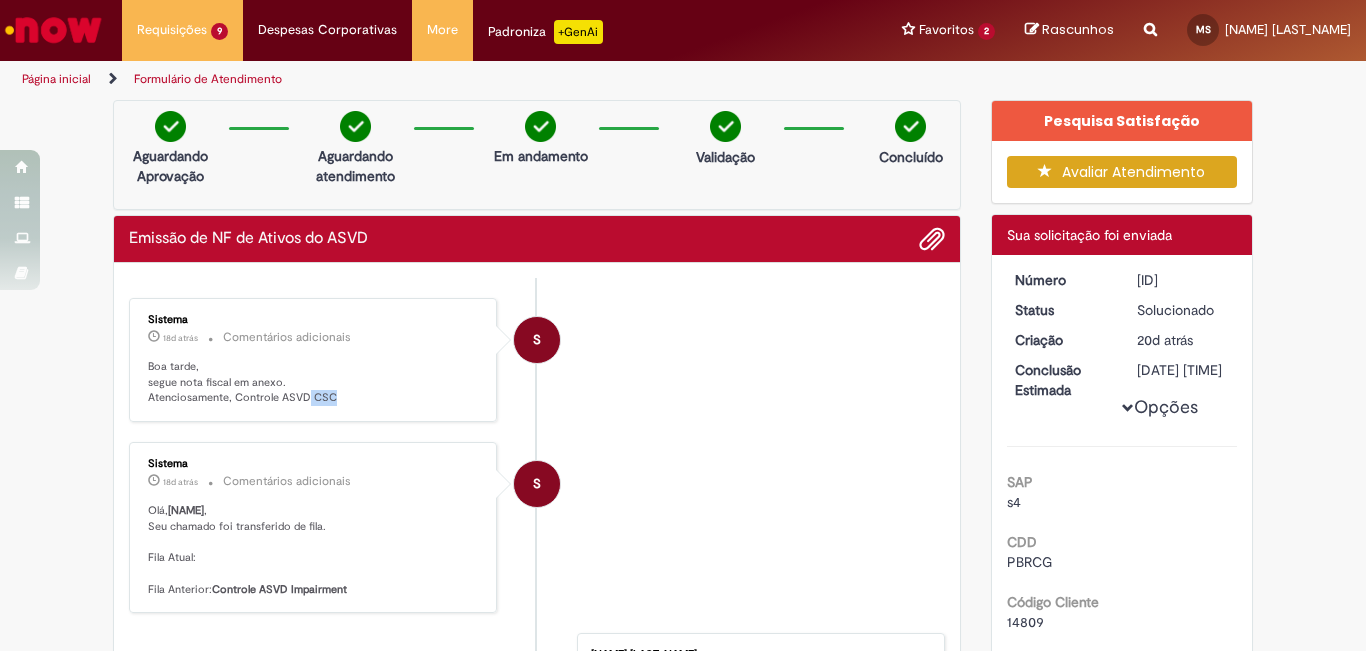 drag, startPoint x: 325, startPoint y: 402, endPoint x: 299, endPoint y: 403, distance: 26.019224 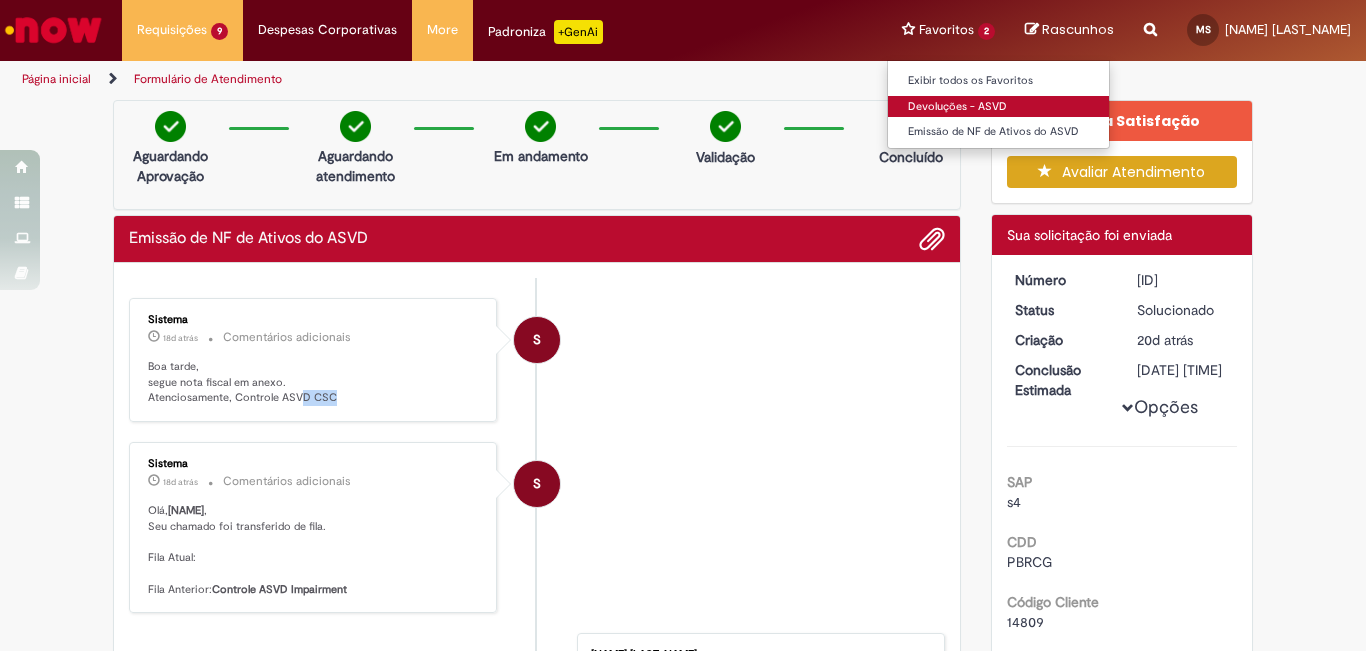 click on "Devoluções - ASVD" at bounding box center (998, 107) 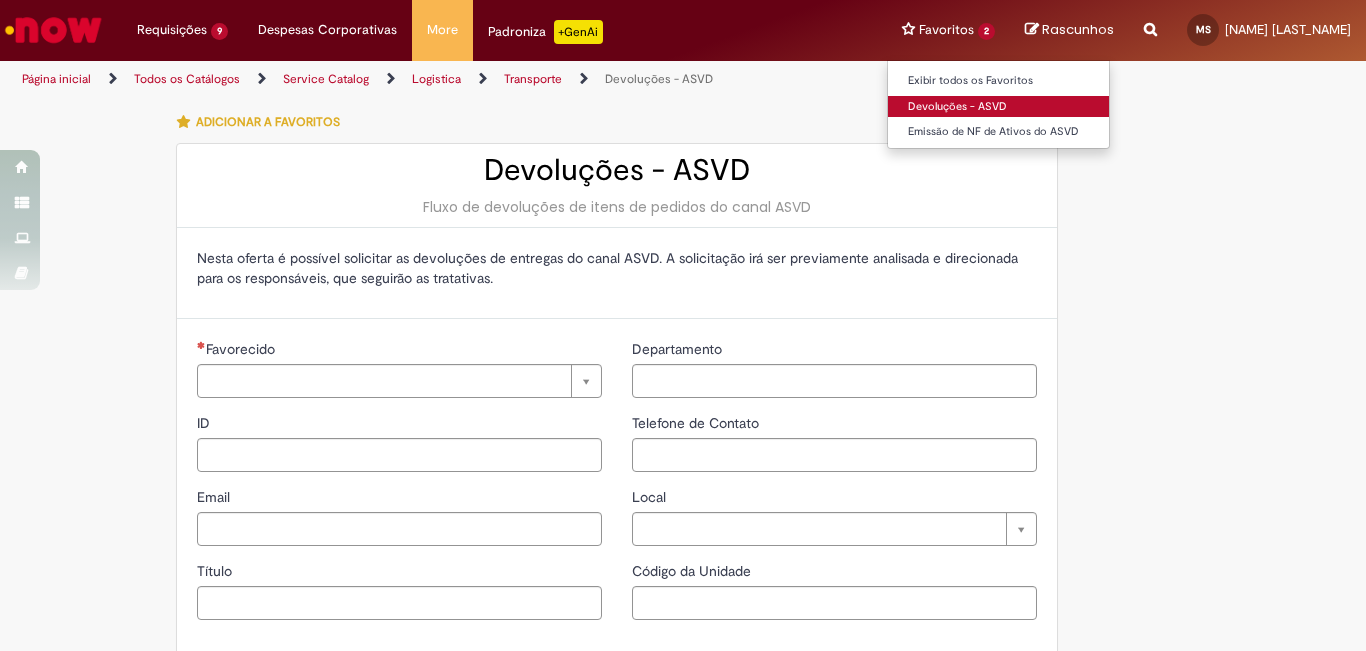 type on "**********" 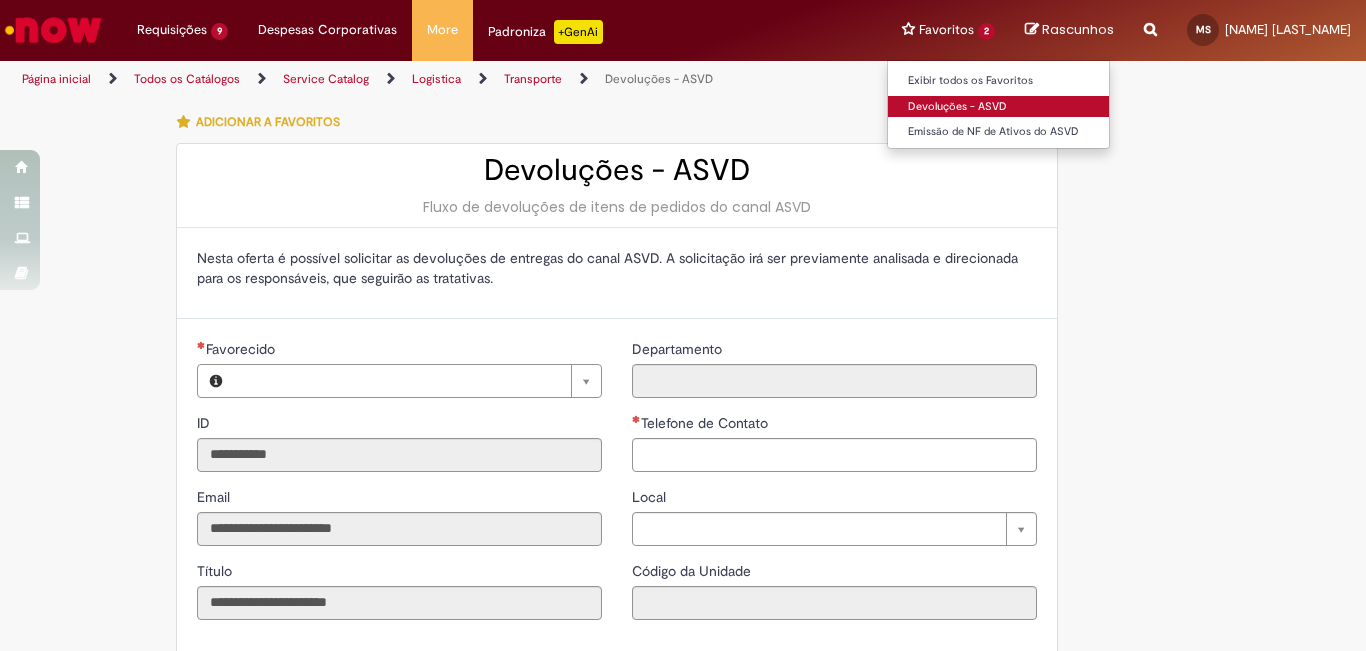 type on "**********" 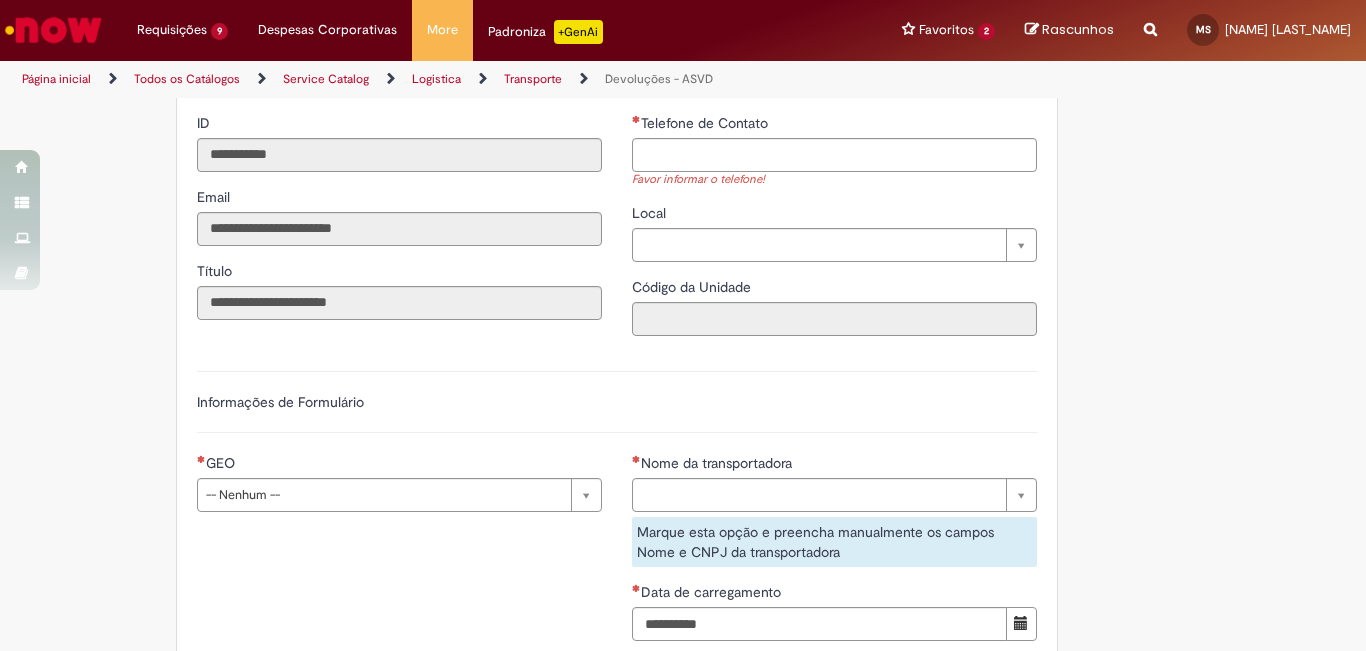 scroll, scrollTop: 100, scrollLeft: 0, axis: vertical 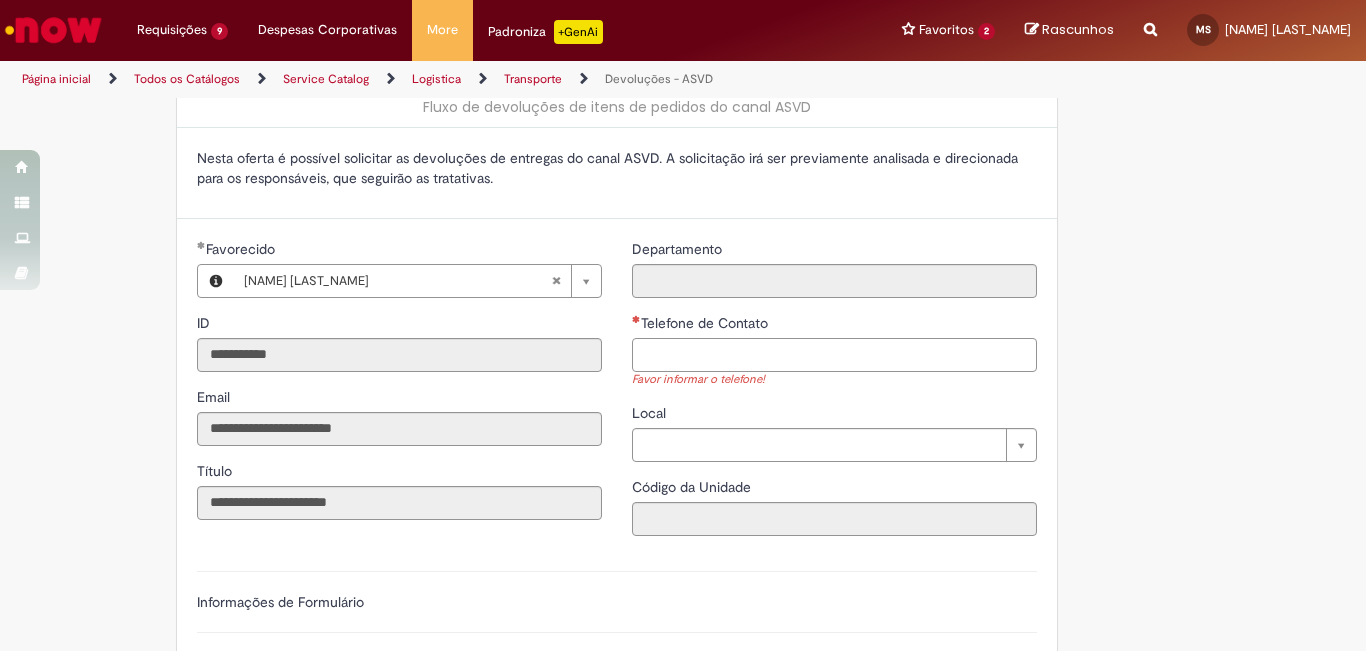 click on "Telefone de Contato" at bounding box center (834, 355) 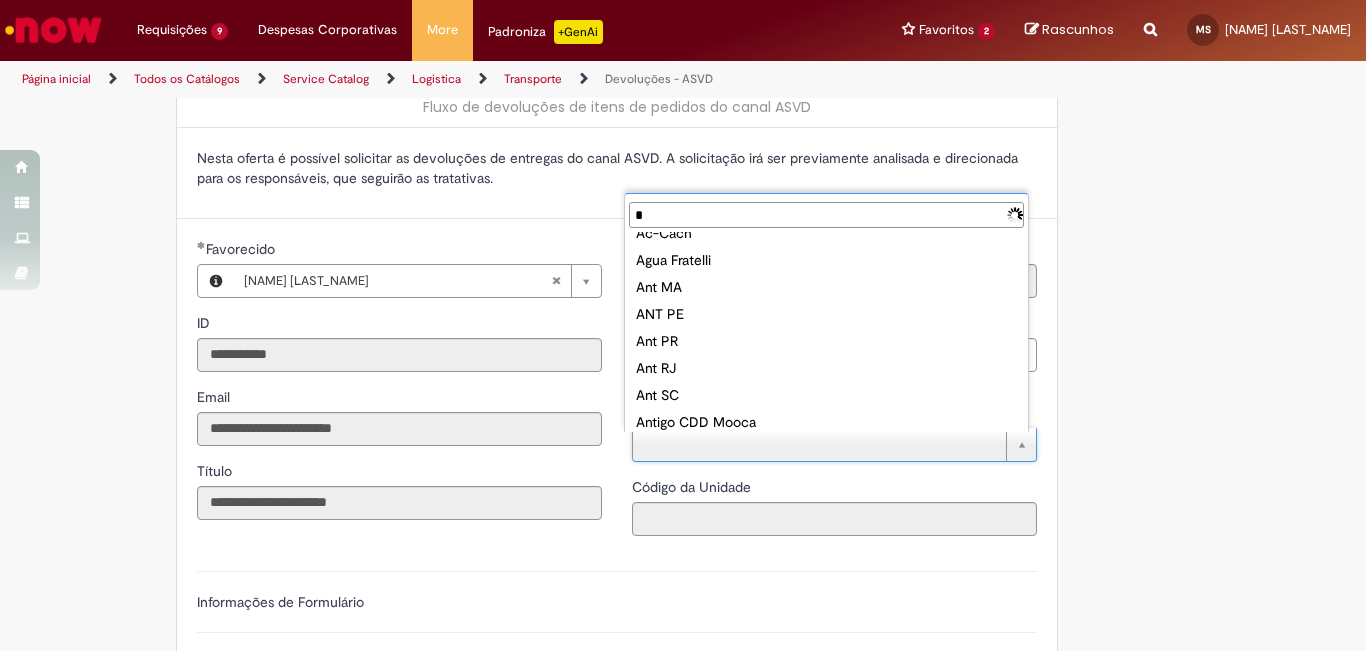 scroll, scrollTop: 0, scrollLeft: 0, axis: both 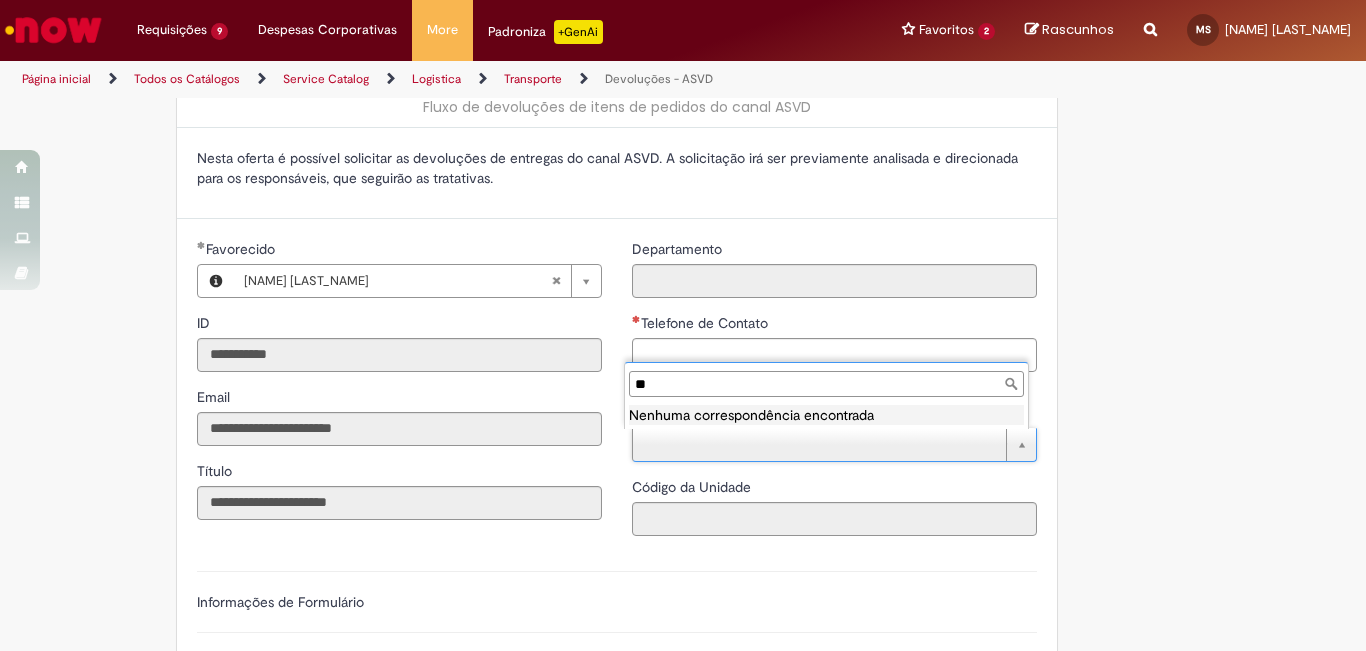 type on "*" 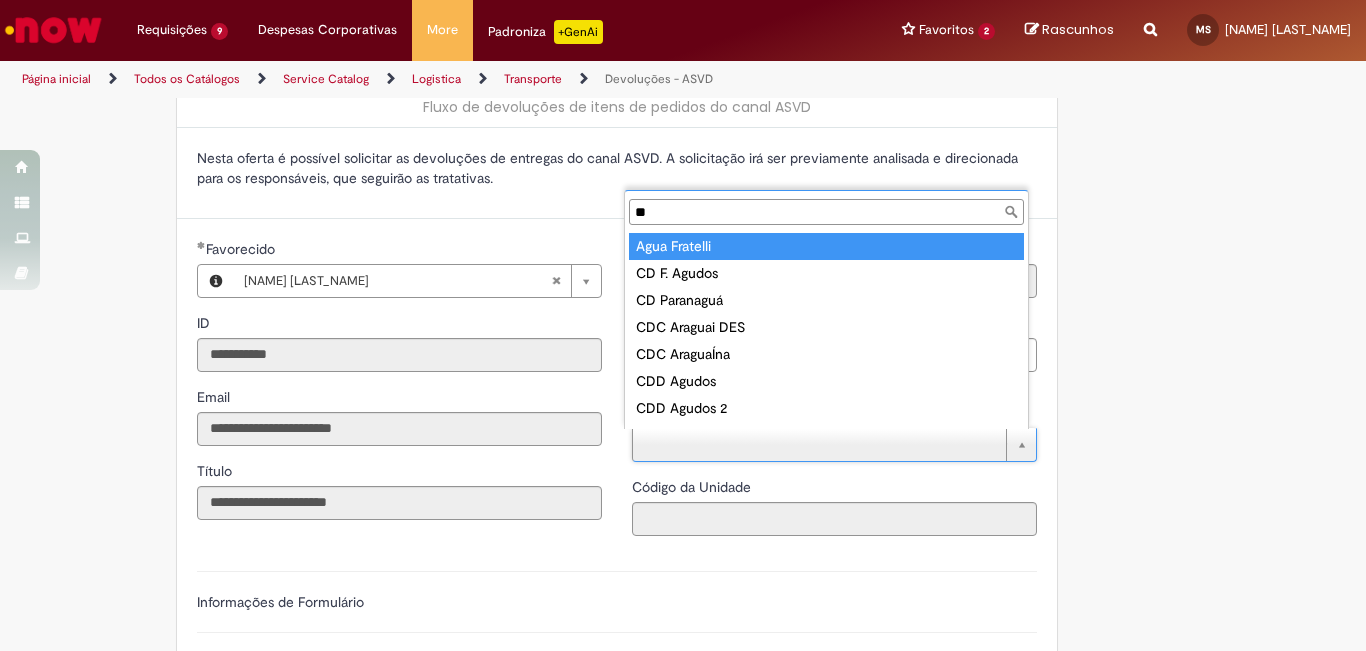 type on "*" 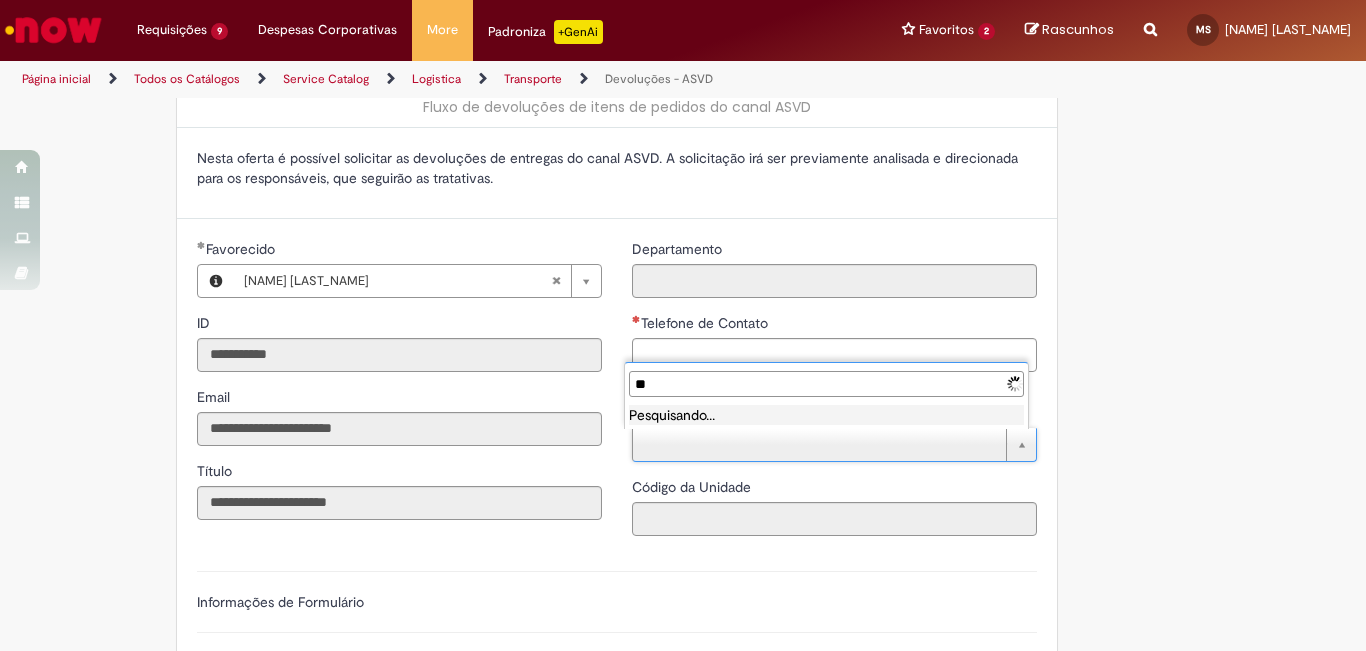 type on "*" 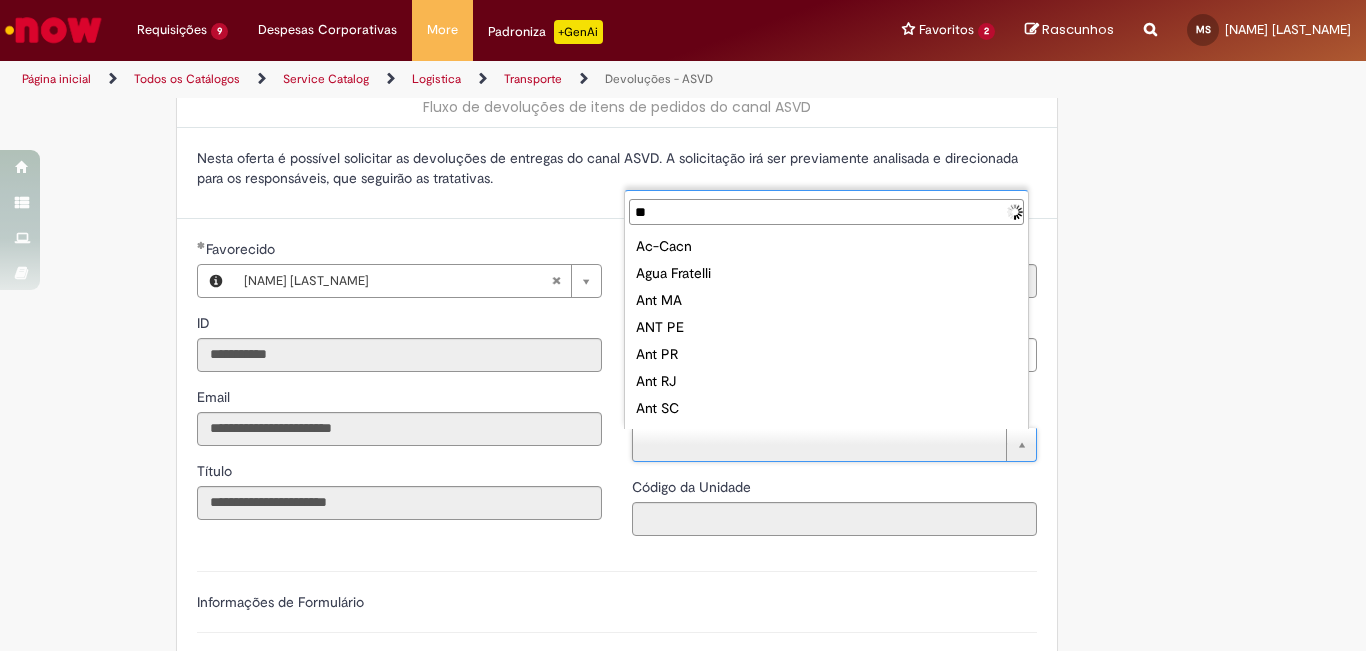 type on "*" 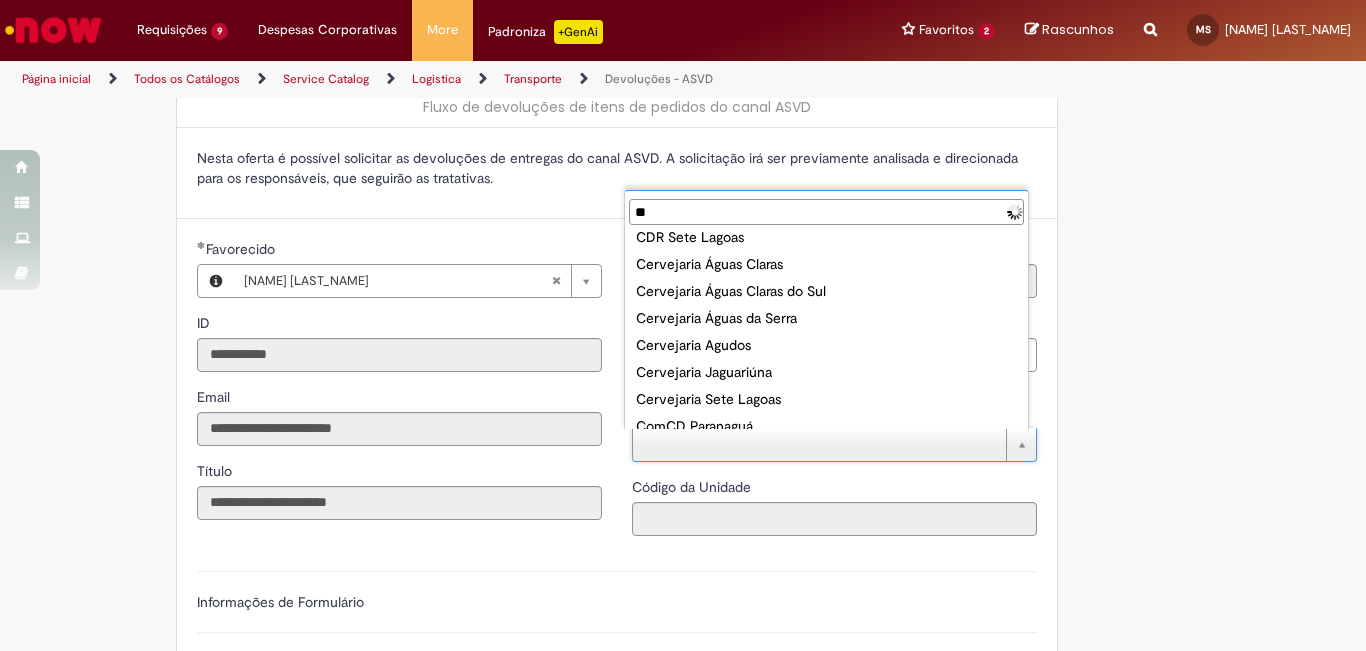 scroll, scrollTop: 480, scrollLeft: 0, axis: vertical 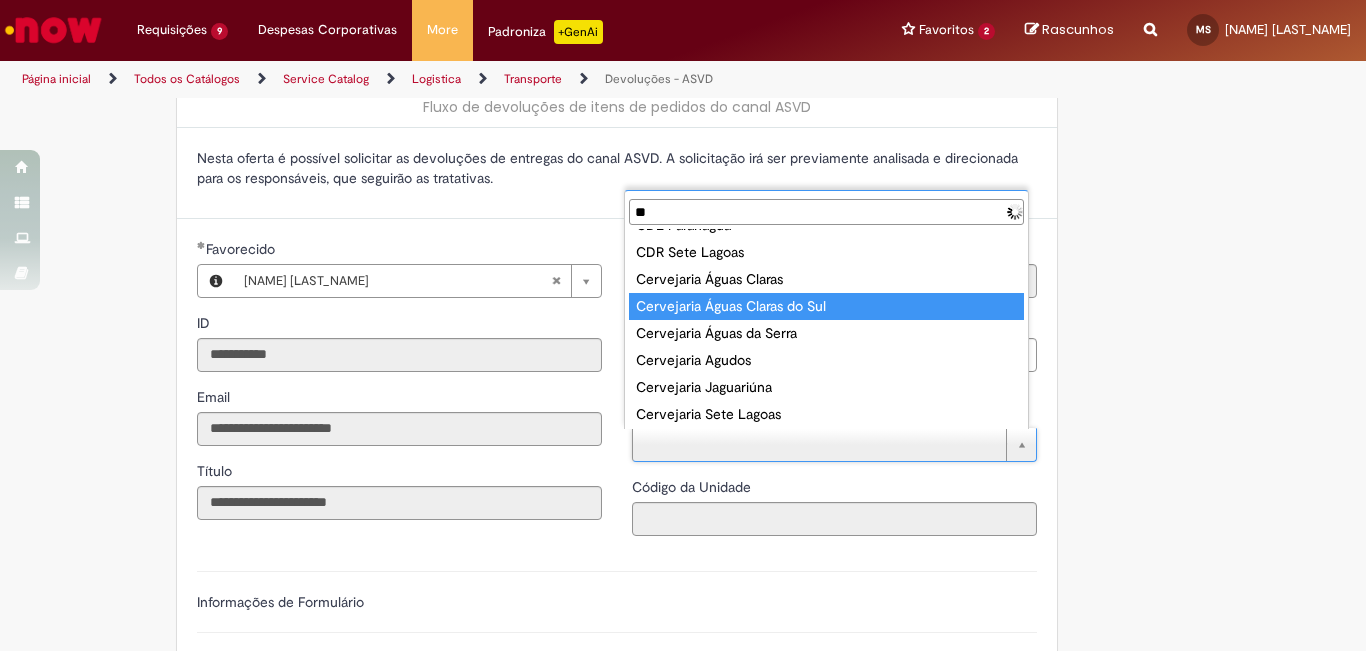 type on "**" 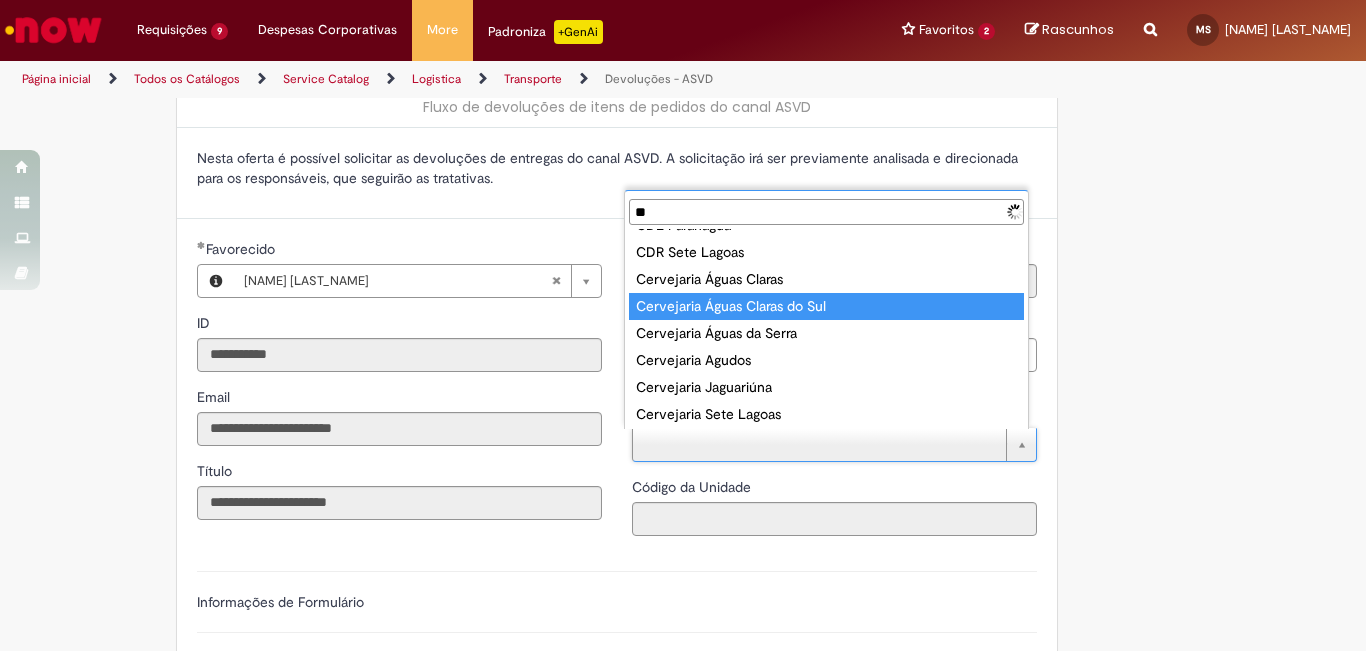 type on "**********" 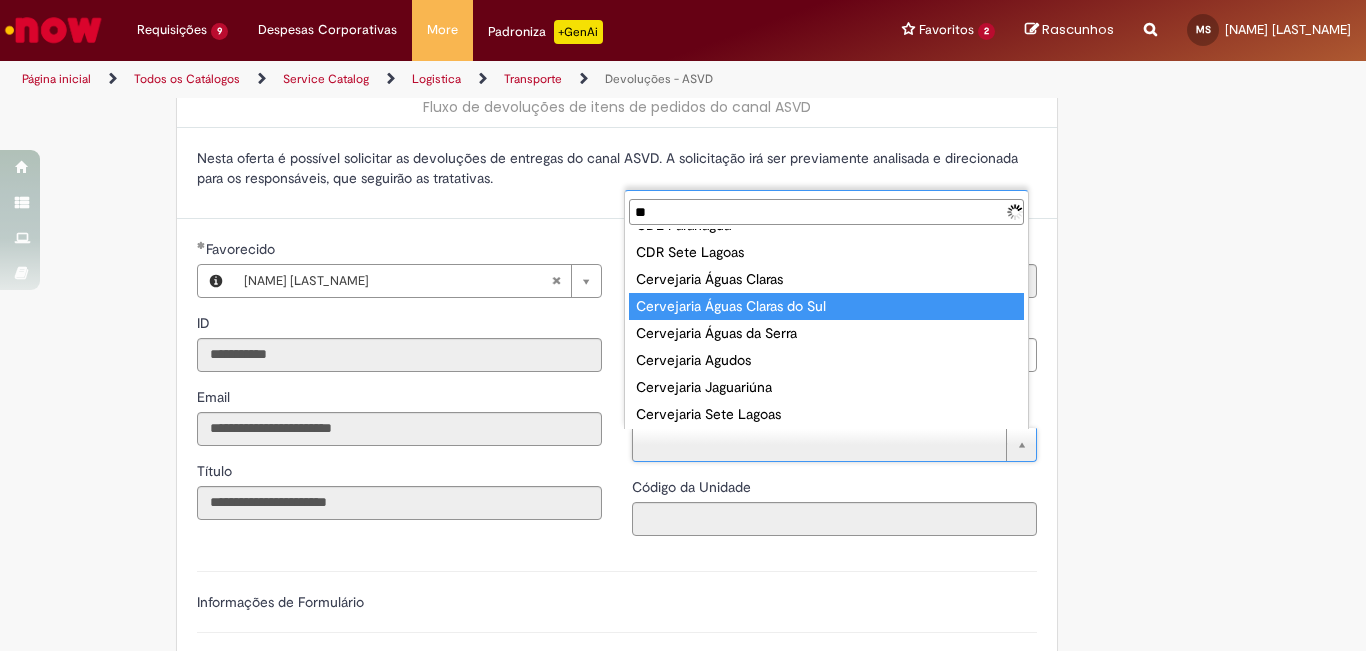 type on "**********" 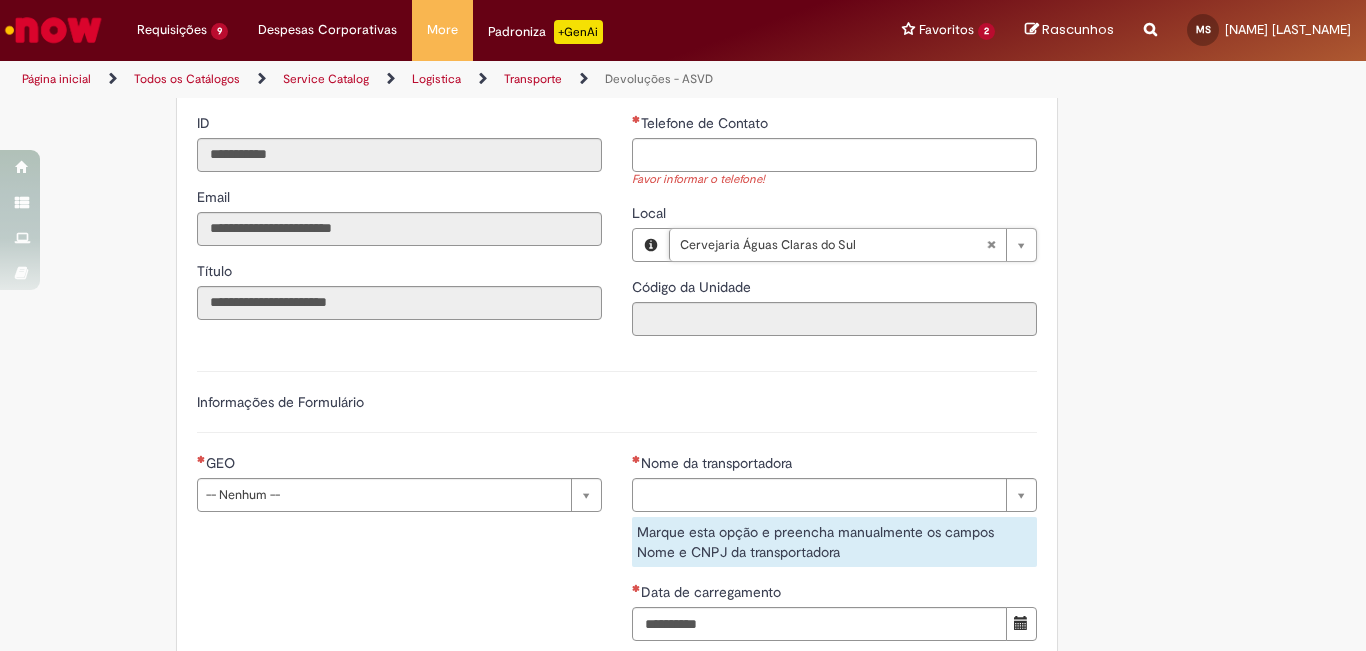 scroll, scrollTop: 200, scrollLeft: 0, axis: vertical 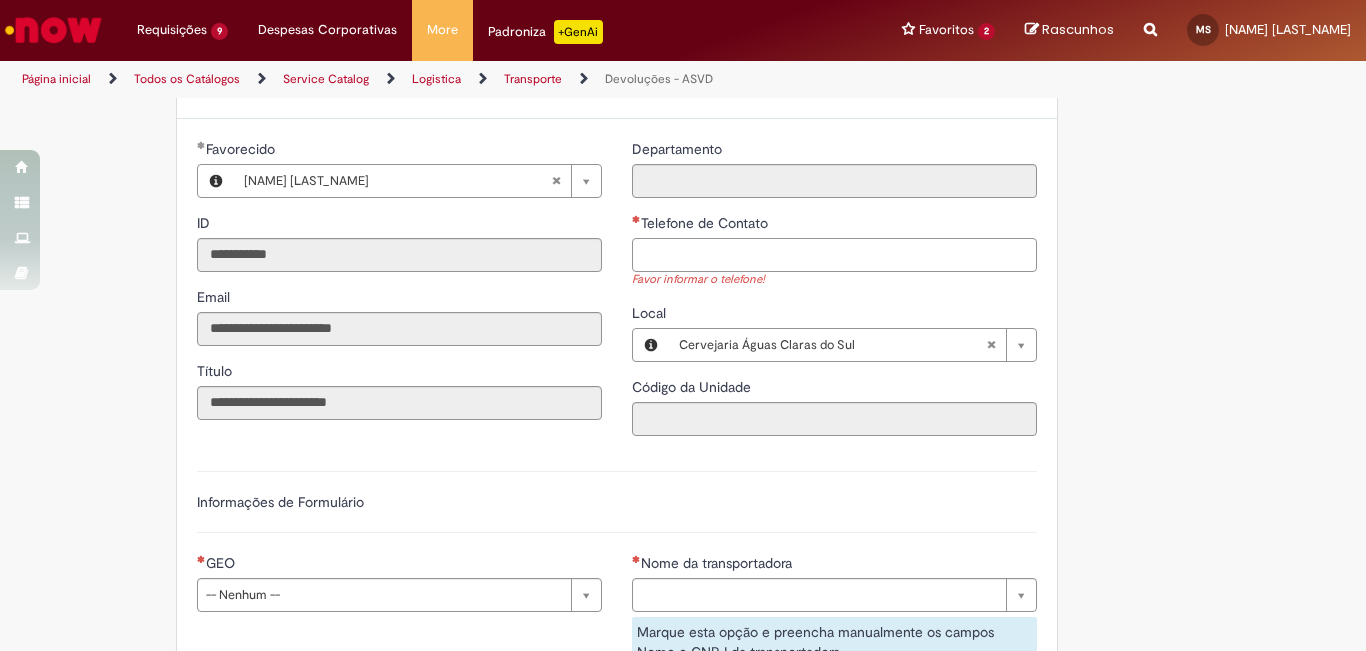 click on "Telefone de Contato" at bounding box center [834, 255] 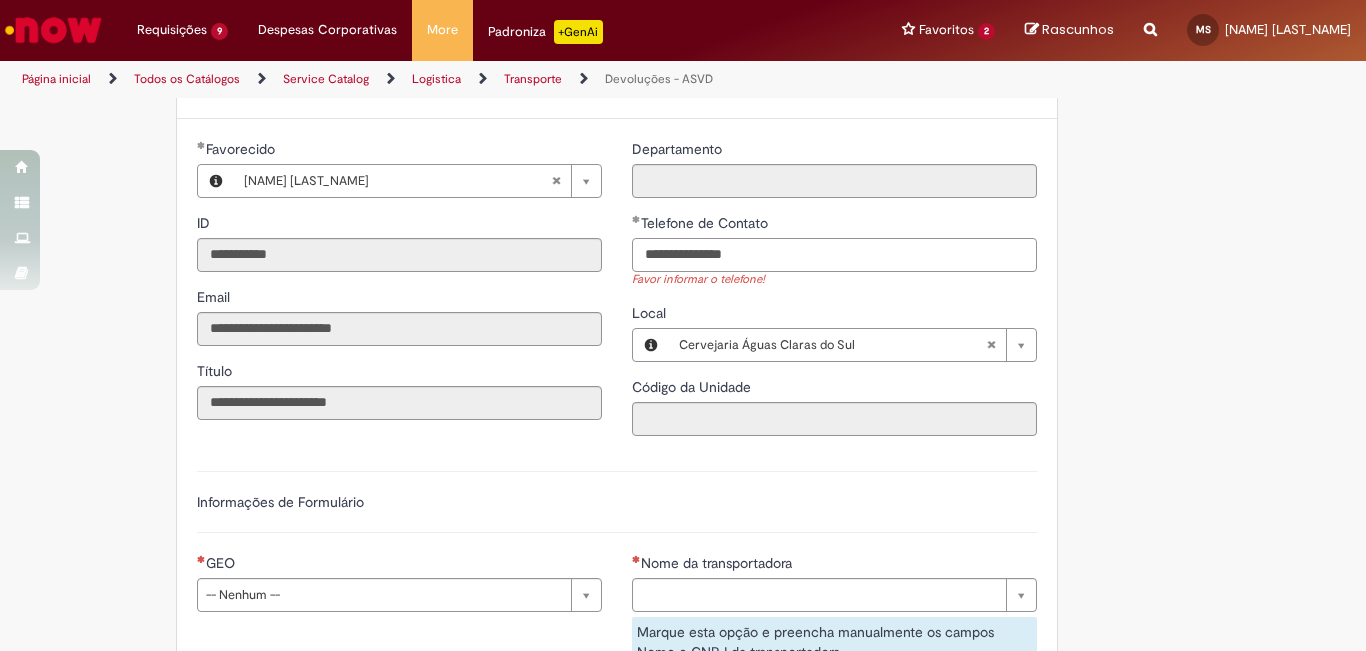 type on "**********" 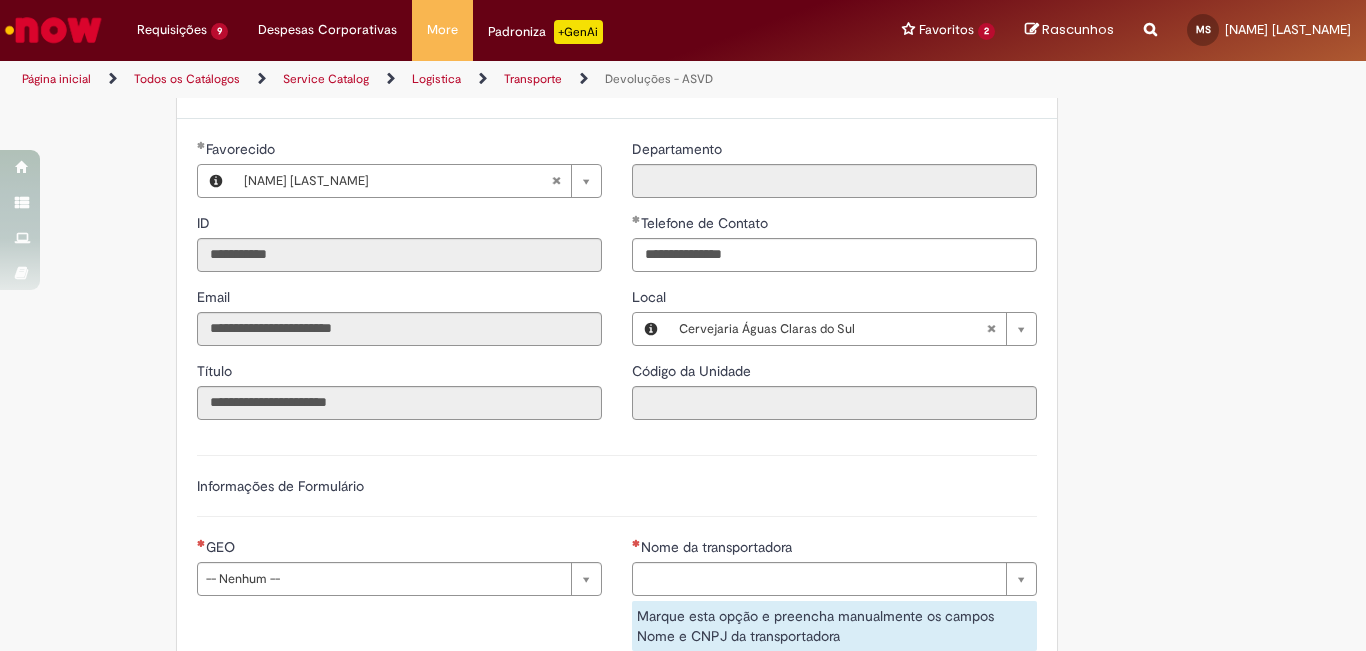 scroll, scrollTop: 400, scrollLeft: 0, axis: vertical 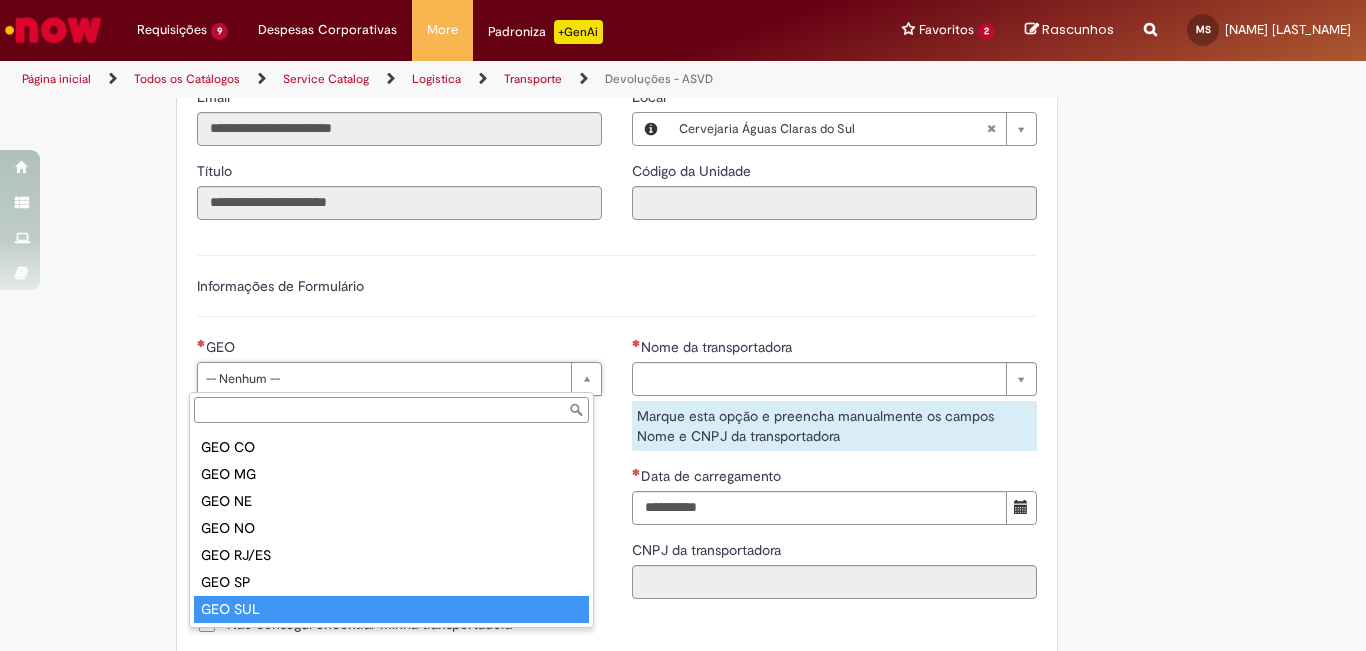 type on "*******" 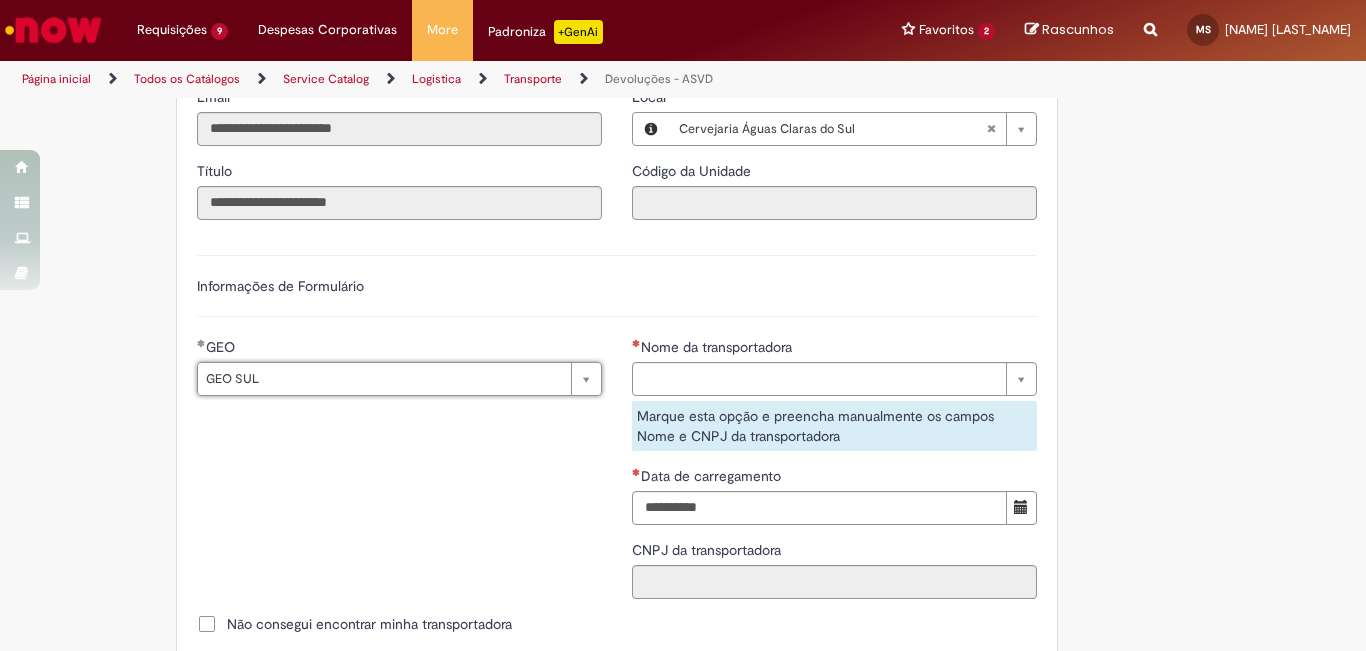 scroll, scrollTop: 500, scrollLeft: 0, axis: vertical 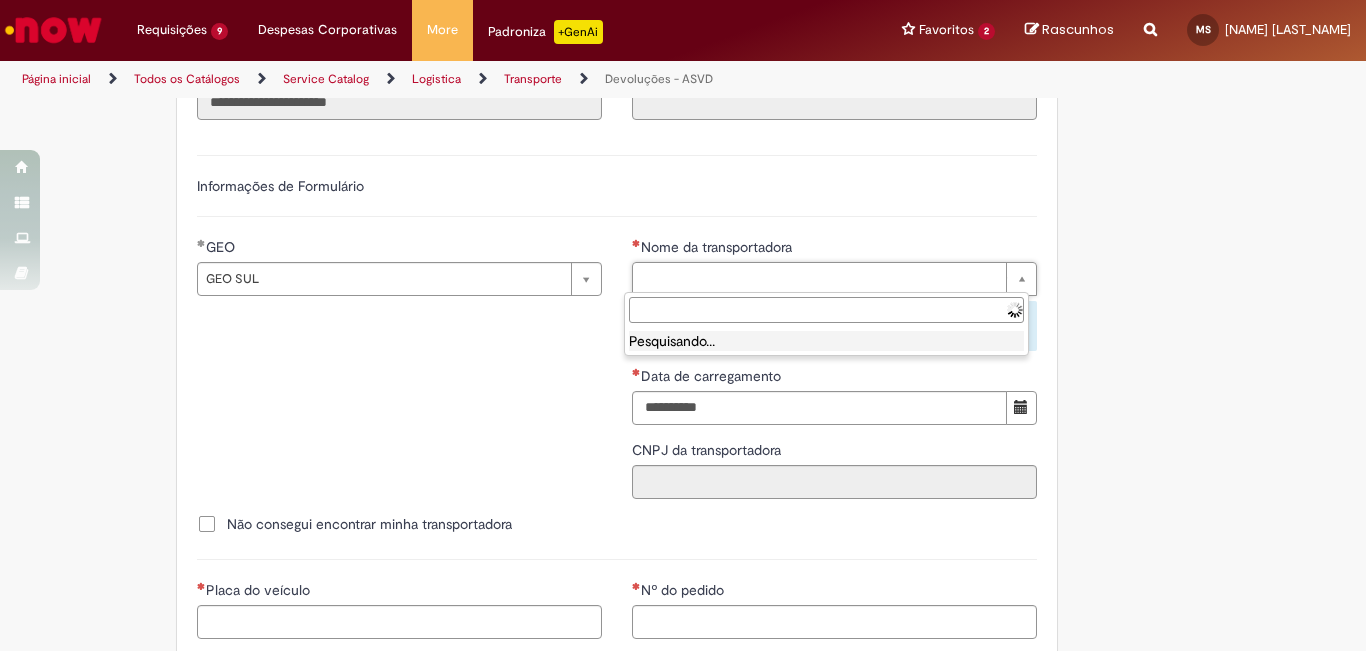 type on "*" 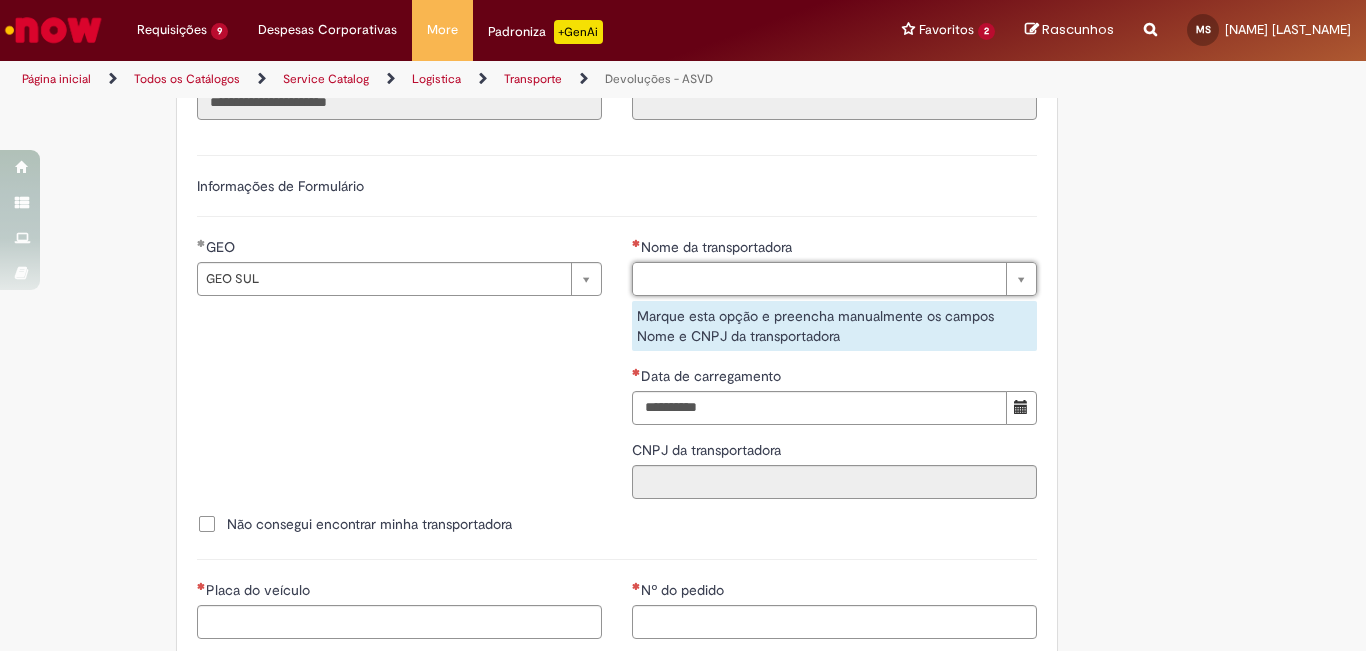 drag, startPoint x: 1361, startPoint y: 318, endPoint x: 1356, endPoint y: 377, distance: 59.211487 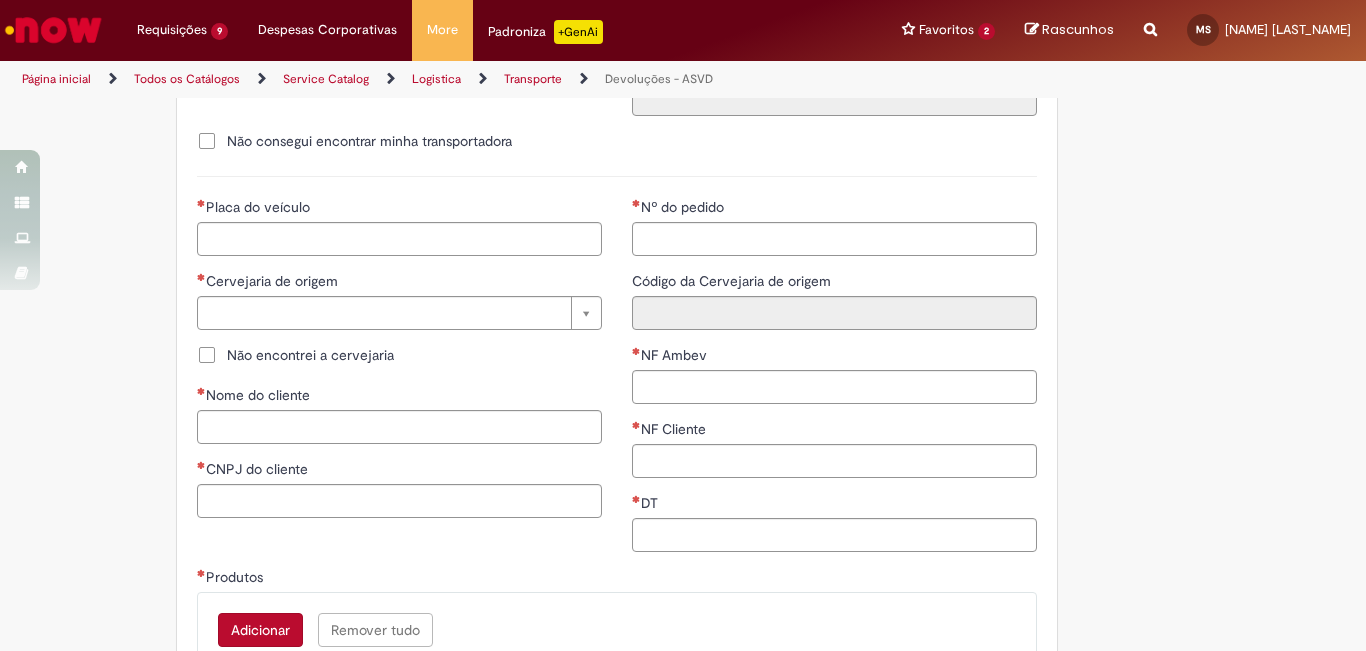 scroll, scrollTop: 907, scrollLeft: 0, axis: vertical 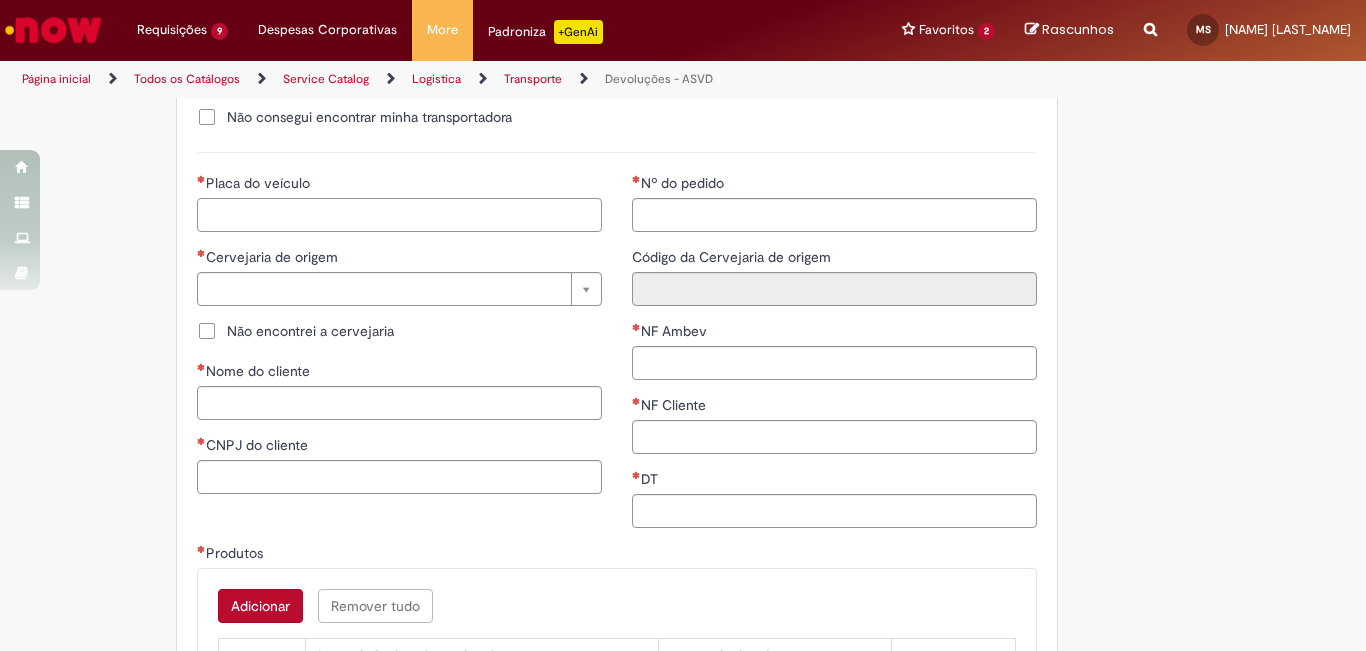 click on "Placa do veículo" at bounding box center (399, 215) 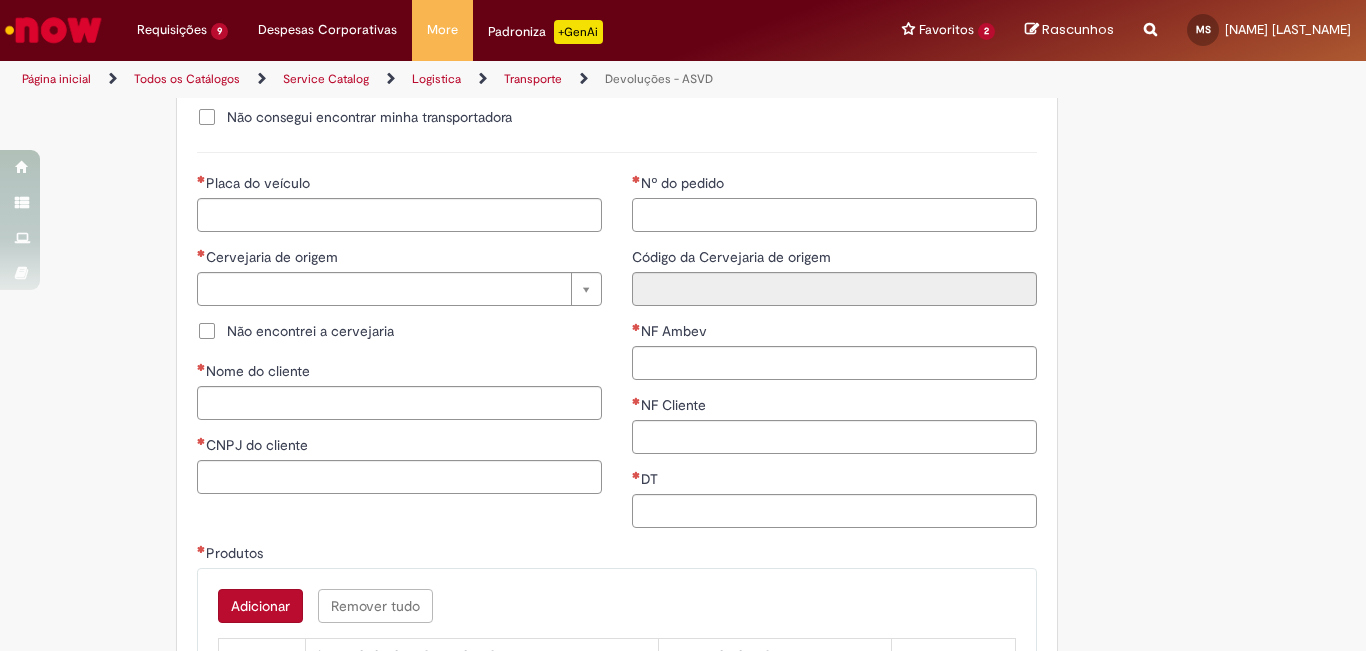 click on "Nº do pedido" at bounding box center (834, 215) 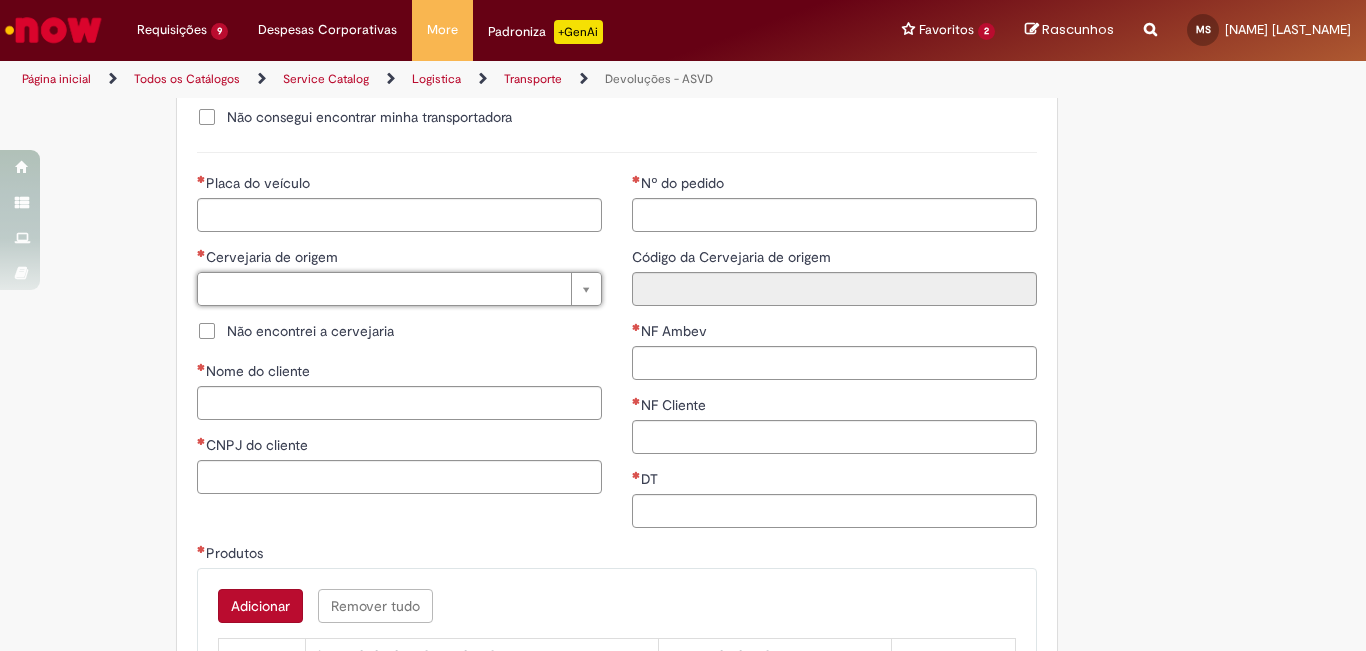 drag, startPoint x: 1362, startPoint y: 416, endPoint x: 1356, endPoint y: 477, distance: 61.294373 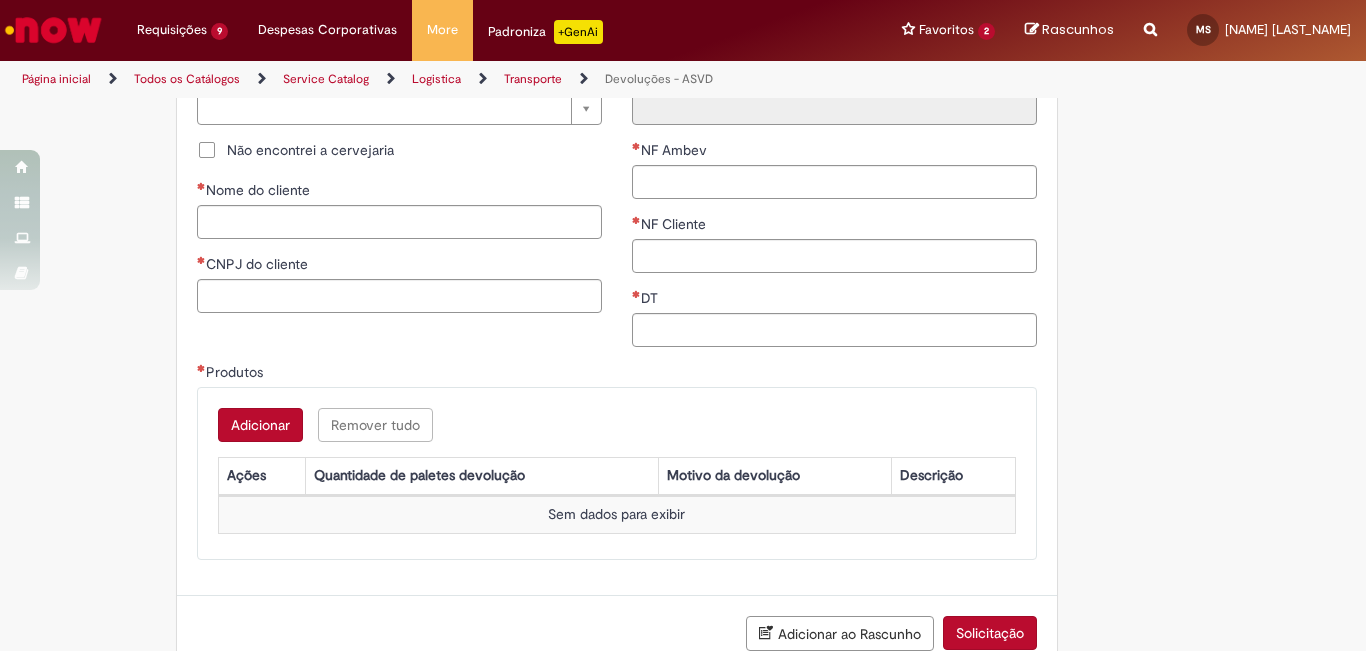 scroll, scrollTop: 1218, scrollLeft: 0, axis: vertical 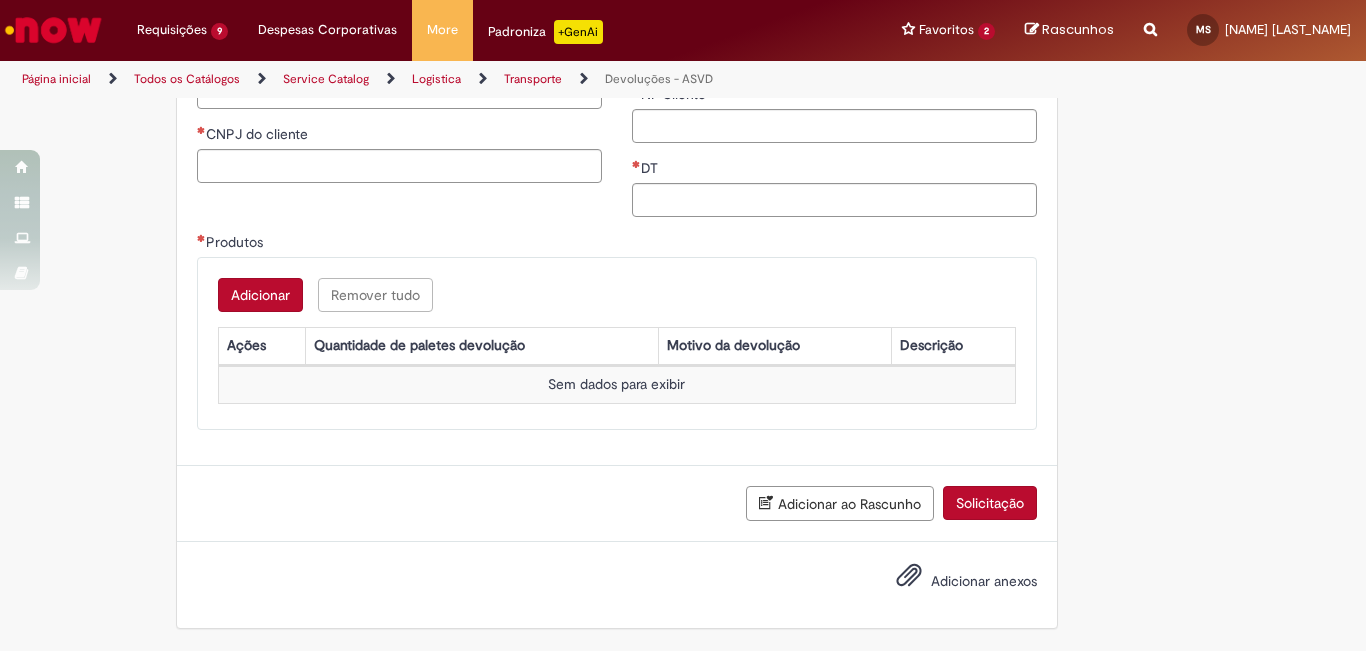 click on "Adicionar" at bounding box center (260, 295) 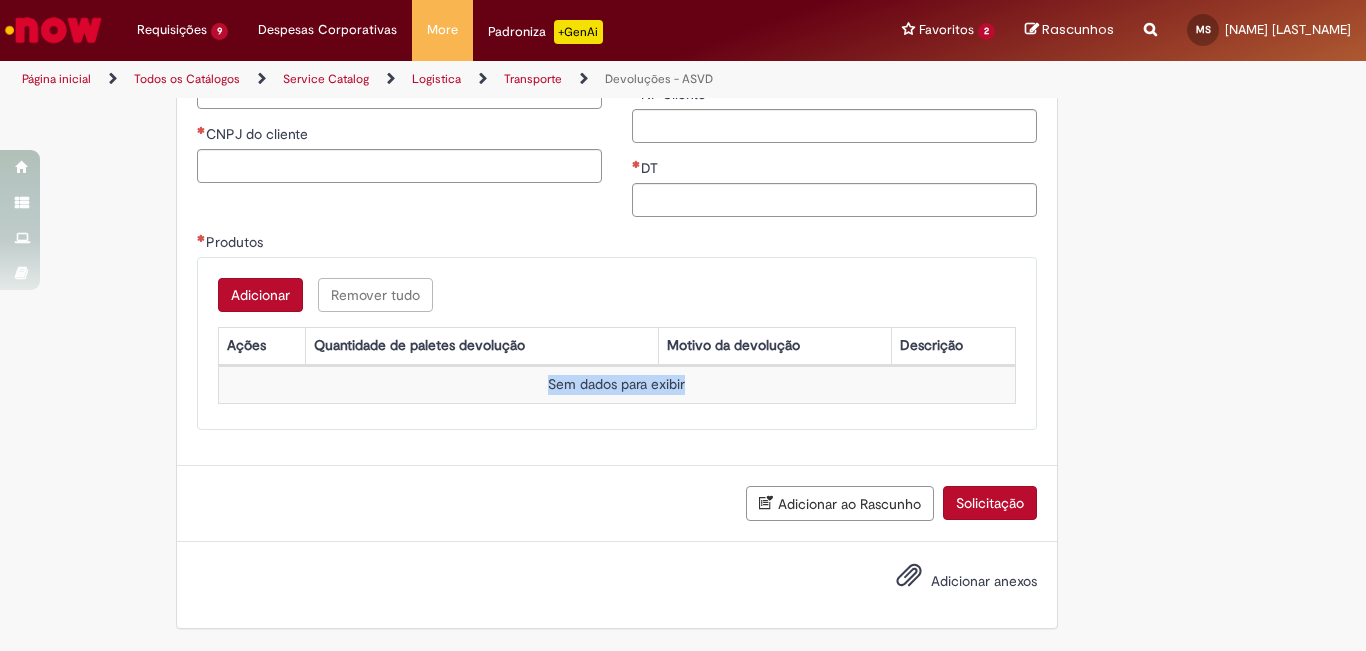 drag, startPoint x: 686, startPoint y: 385, endPoint x: 535, endPoint y: 386, distance: 151.00331 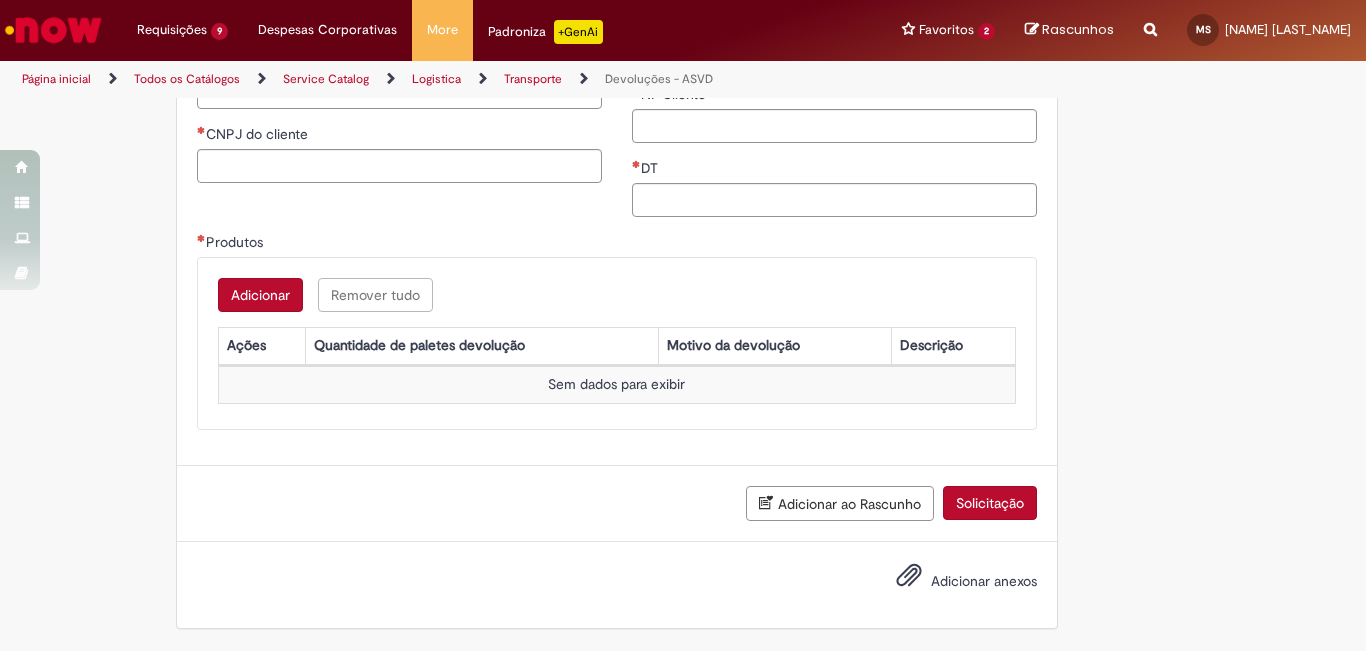 drag, startPoint x: 853, startPoint y: 545, endPoint x: 849, endPoint y: 620, distance: 75.10659 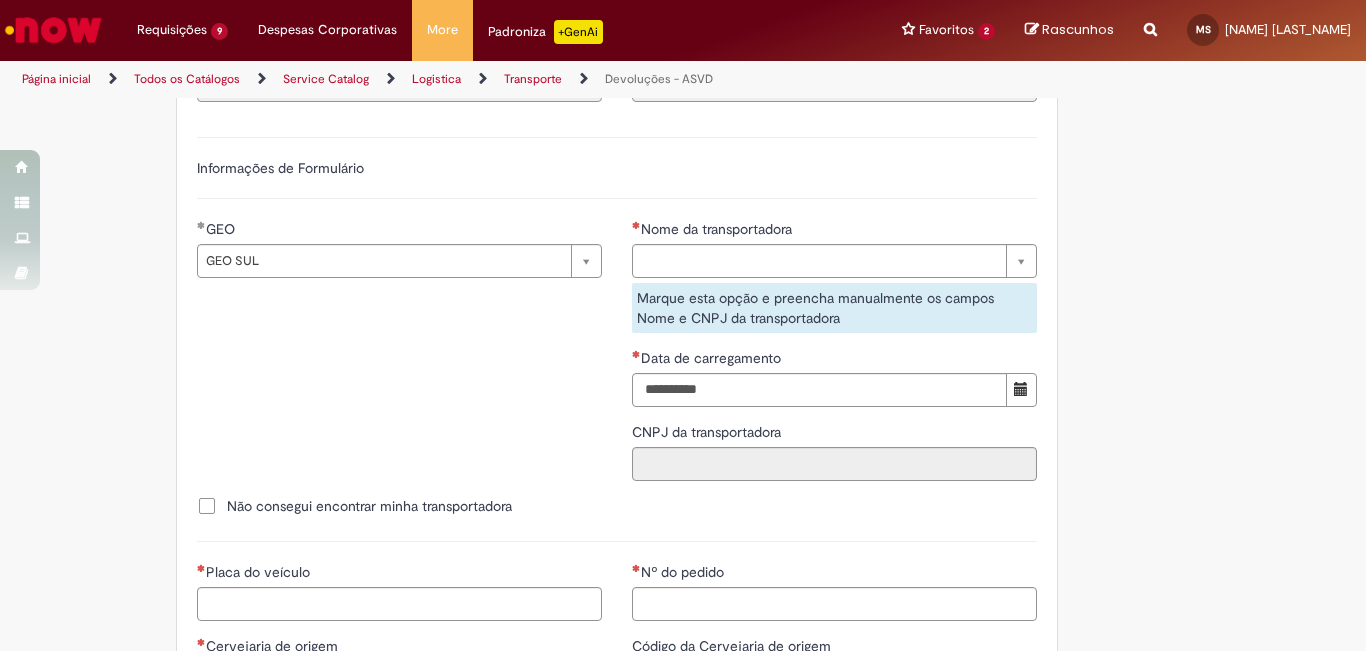 scroll, scrollTop: 0, scrollLeft: 0, axis: both 